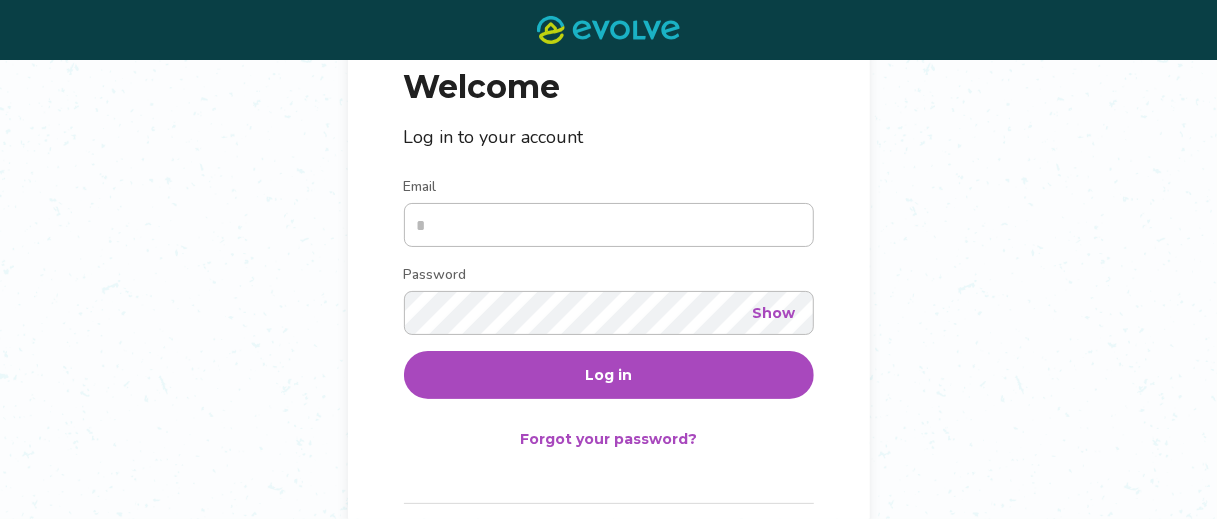 scroll, scrollTop: 200, scrollLeft: 0, axis: vertical 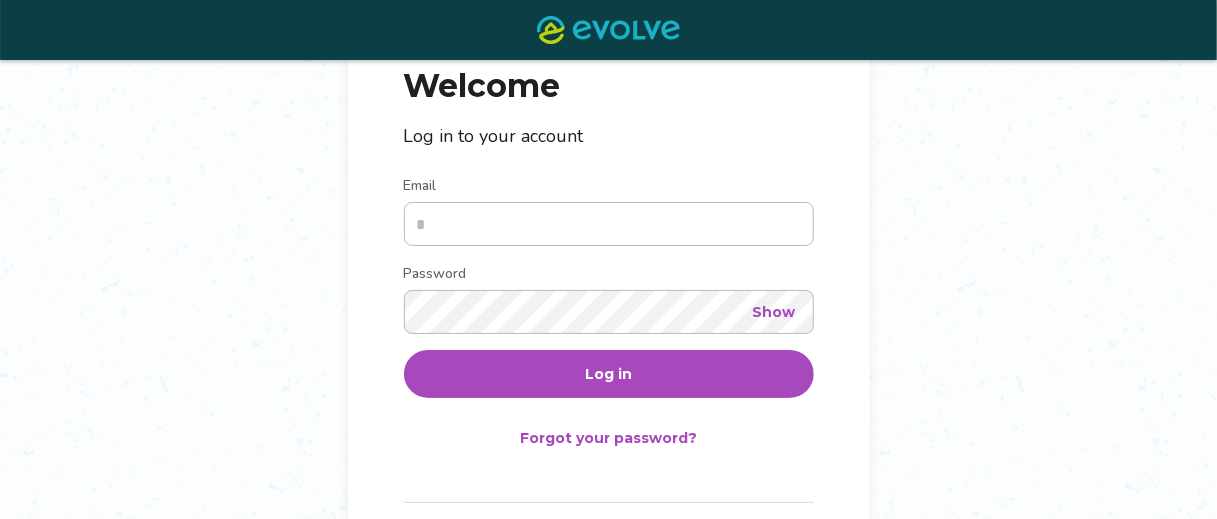 type on "**********" 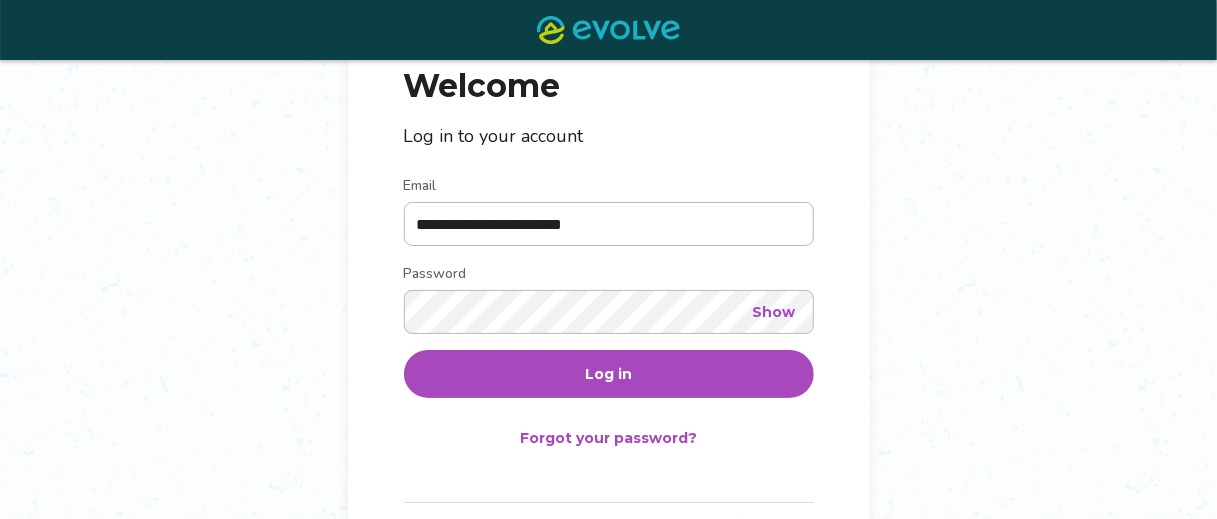 click on "Log in" at bounding box center [608, 374] 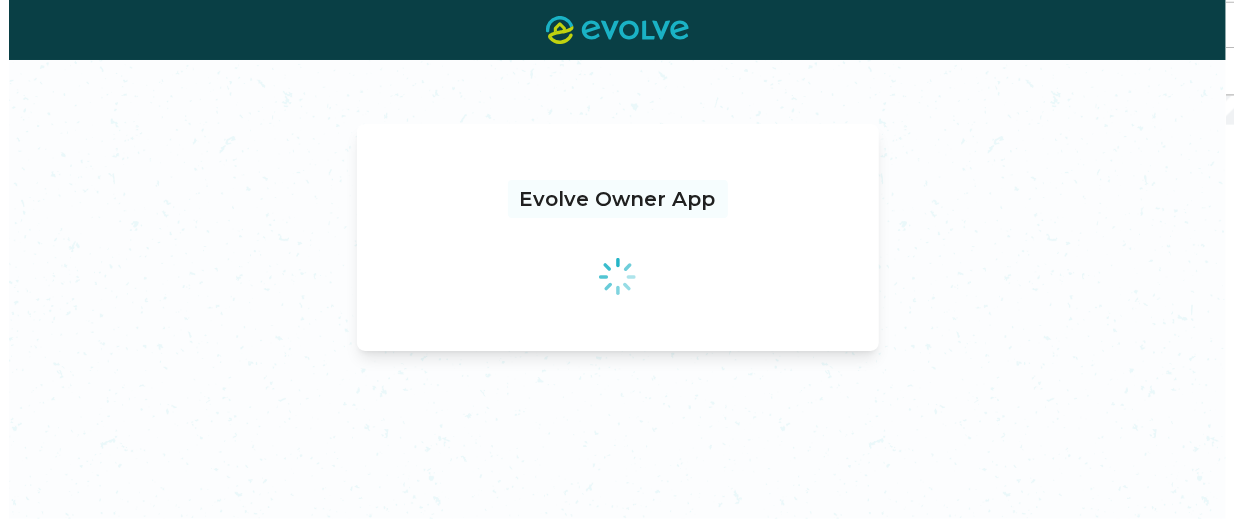 scroll, scrollTop: 0, scrollLeft: 0, axis: both 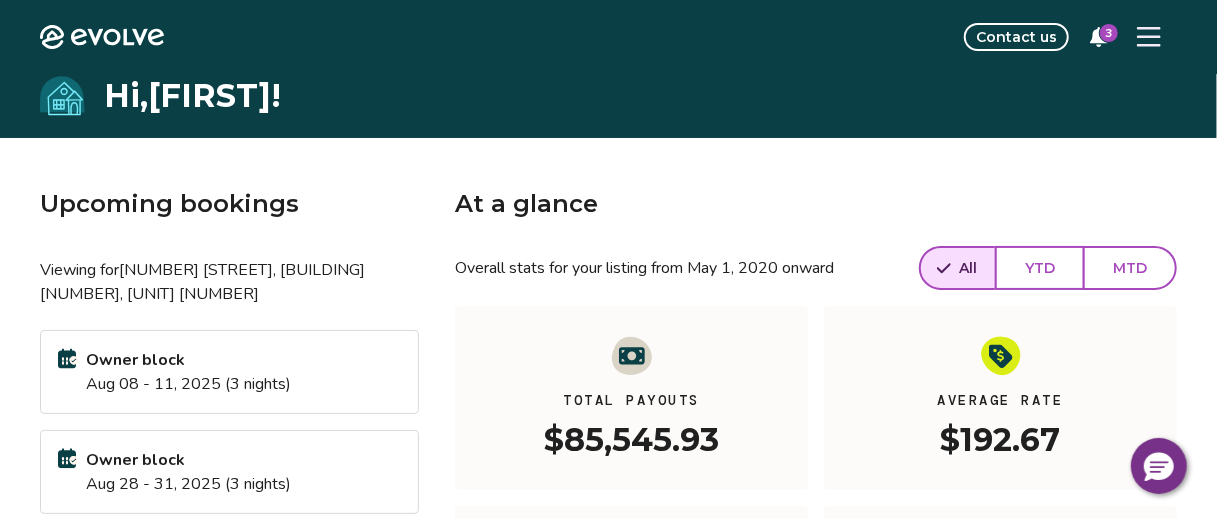 click at bounding box center [1149, 37] 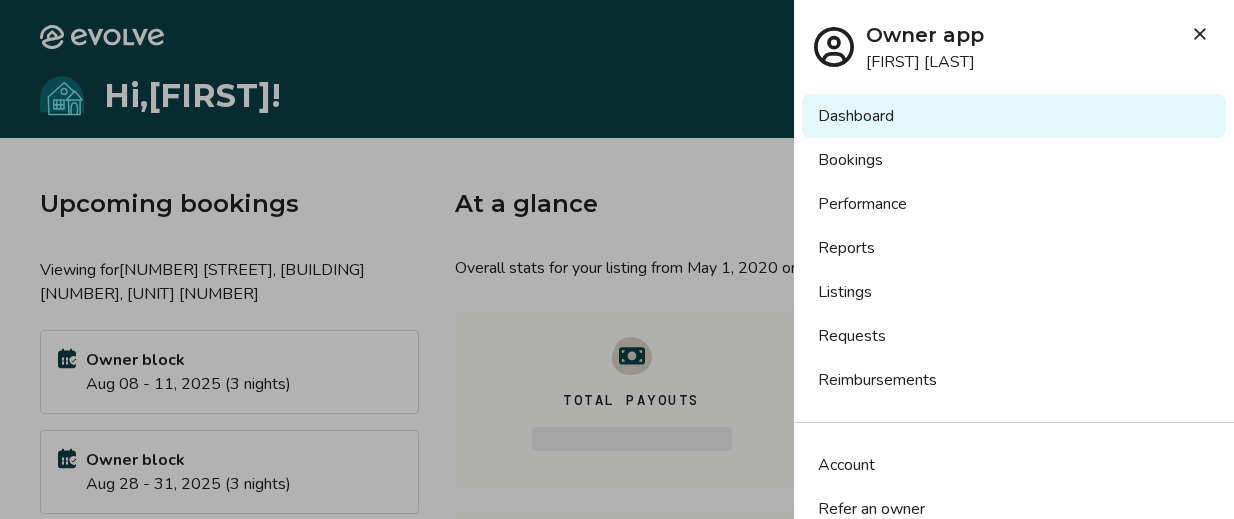 click on "Reports" at bounding box center (1014, 248) 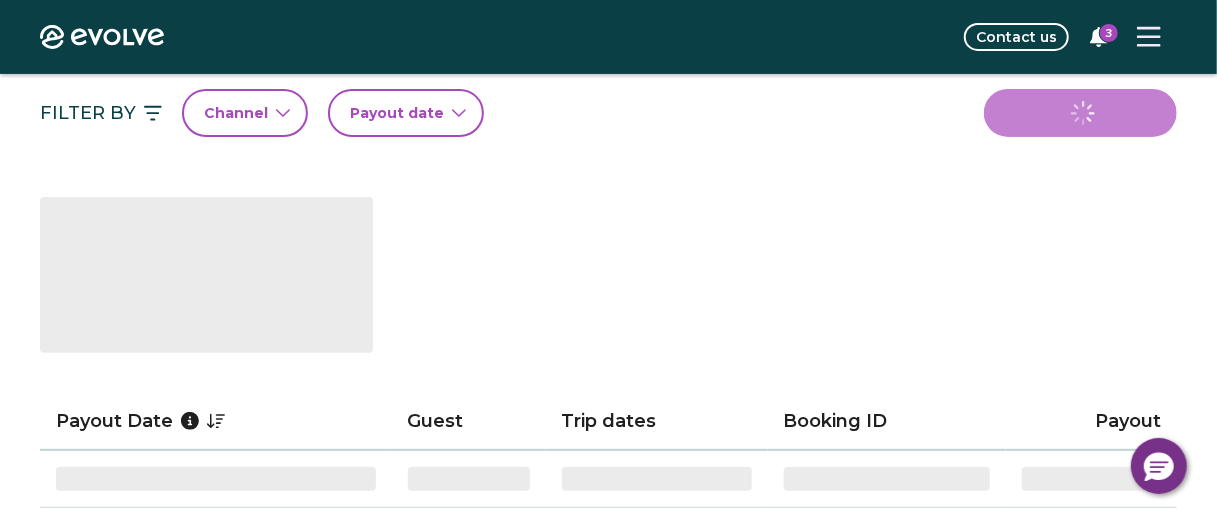 scroll, scrollTop: 200, scrollLeft: 0, axis: vertical 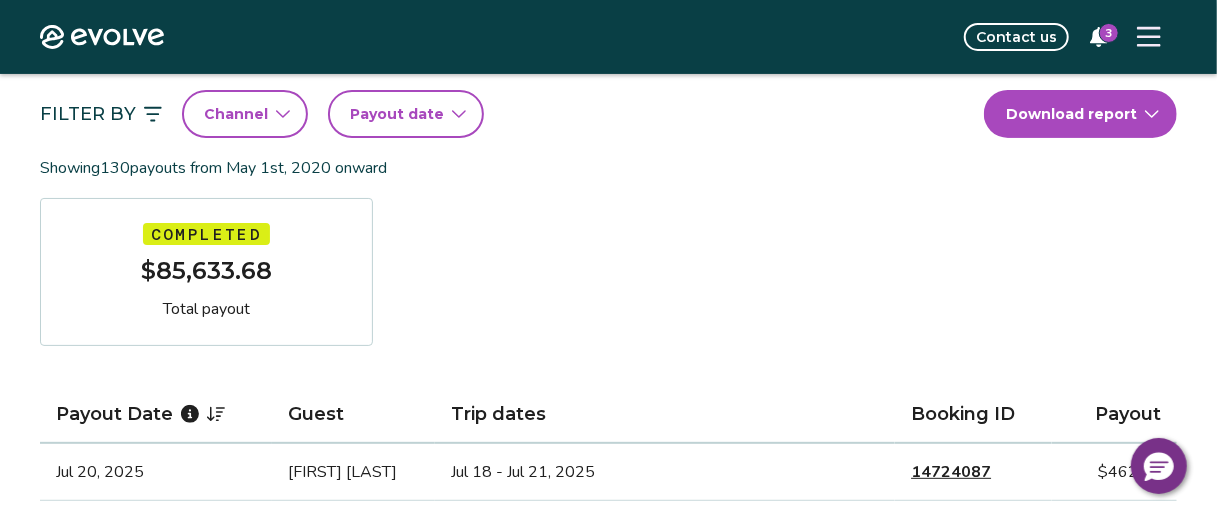 click on "Channel" at bounding box center [245, 114] 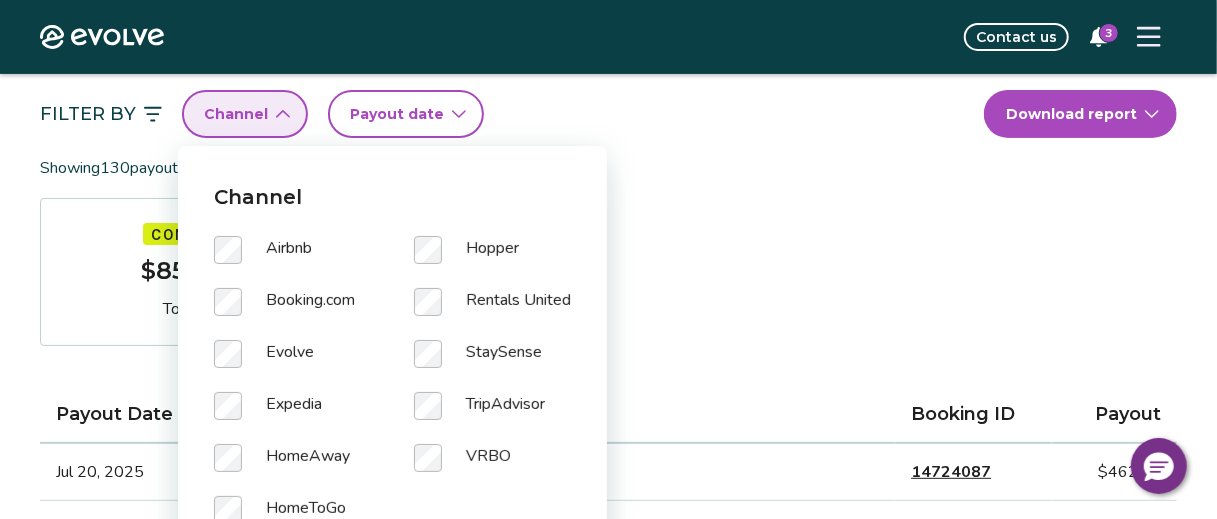 click on "Filter By  Channel Payout date Download   report Showing  130  payouts   from May 1st, 2020 onward Completed $85,633.68 Total payout Payout Date Guest Trip dates Booking ID Payout Jul 20, [YEAR] [FIRST] [LAST] Jul 18 - Jul 21, [YEAR] 14724087 $462.70 Jul 12, [YEAR] [FIRST] [LAST] Jul 10 - Jul 14, [YEAR] 14814890 $473.17 Jun 29, [YEAR] [FIRST] [LAST] Jun 27 - Jun 30, [YEAR] 14500212 $398.70 Apr 6, [YEAR] [FIRST] [LAST] Apr 4 - Apr 7, [YEAR] 14353142 $387.61 Mar 30, [YEAR] [FIRST] [LAST] Mar 28 - Mar 31, [YEAR] 14413288 $387.61 Mar 17, [YEAR] [FIRST] [LAST] Mar 15 - Mar 18, [YEAR] 14082088 $433.00 Mar 11, [YEAR] [FIRST] [LAST] Mar 9 - Mar 12, [YEAR] 14175413 $461.70 Mar 6, [YEAR] [FIRST] [LAST] Mar 4 - Mar 8, [YEAR] 14078037 $500.24 Feb 26, [YEAR] [FIRST] [LAST] Feb 24 - Feb 27, [YEAR] 14151018 $387.61 Feb 22, [YEAR] [FIRST] [LAST] Feb 20 - Feb 23, [YEAR] 14163882 $548.23 Feb 15, [YEAR] [FIRST] [LAST] Feb 13 - Feb 16, [YEAR] 14153806 $584.04 Feb 10, [YEAR] [FIRST] [LAST] Feb 8 - Feb 12, [YEAR] 14056551 $570.94 Feb 5, [YEAR] [FIRST] [LAST] Feb 3 - Feb 7, [YEAR] 13333248 $506.32 1 2" at bounding box center (608, 893) 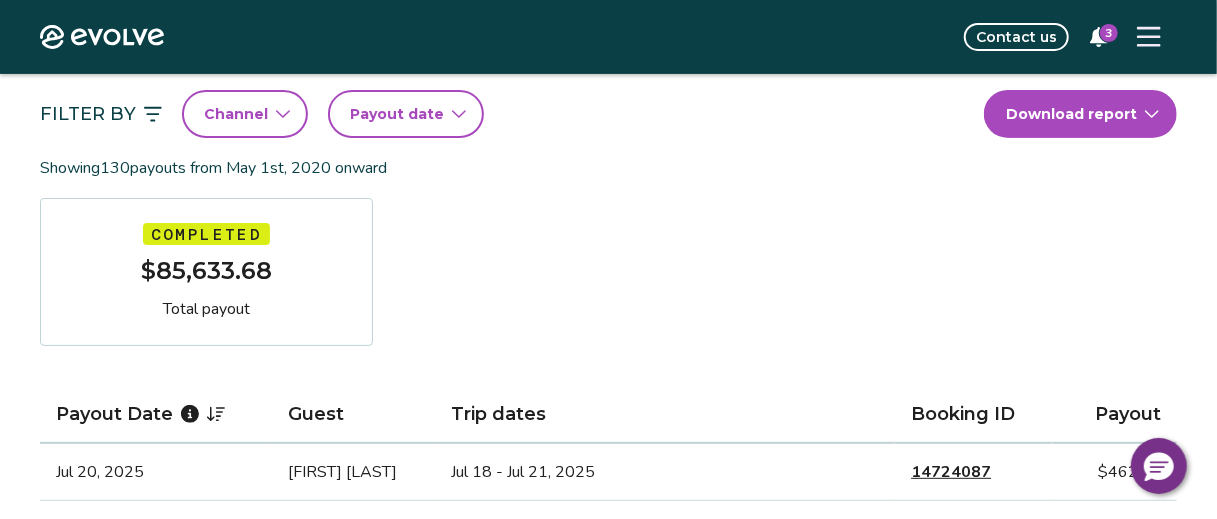 click on "Evolve Contact us 3 Reports Completed payouts Pending payouts Taxes Charges Adjustments 💰 We’re here to help! Get answers to common questions about   completed payouts  and explore support resources. Jump to FAQs Filter By  Channel Payout date Download   report Showing  130  payouts   from May 1st, 2020 onward Completed $85,633.68 Total payout Payout Date Guest Trip dates Booking ID Payout Jul 20, [YEAR] [FIRST] [LAST] Jul 18 - Jul 21, [YEAR] 14724087 $462.70 Jul 12, [YEAR] [FIRST] [LAST] Jul 10 - Jul 14, [YEAR] 14814890 $473.17 Jun 29, [YEAR] [FIRST] [LAST] Jun 27 - Jun 30, [YEAR] 14500212 $398.70 Apr 6, [YEAR] [FIRST] [LAST] Apr 4 - Apr 7, [YEAR] 14353142 $387.61 Mar 30, [YEAR] [FIRST] [LAST] Mar 28 - Mar 31, [YEAR] 14413288 $387.61 Mar 17, [YEAR] [FIRST] [LAST] Mar 15 - Mar 18, [YEAR] 14082088 $433.00 Mar 11, [YEAR] [FIRST] [LAST] Mar 9 - Mar 12, [YEAR] 14175413 $461.70 Mar 6, [YEAR] [FIRST] [LAST] Mar 4 - Mar 8, [YEAR] 14078037 $500.24 Feb 26, [YEAR] [FIRST] [LAST] Feb 24 - Feb 27, [YEAR] 14151018 $387.61 Feb 22, [YEAR] [FIRST] [LAST] 14163882 $548.23" at bounding box center (608, 1293) 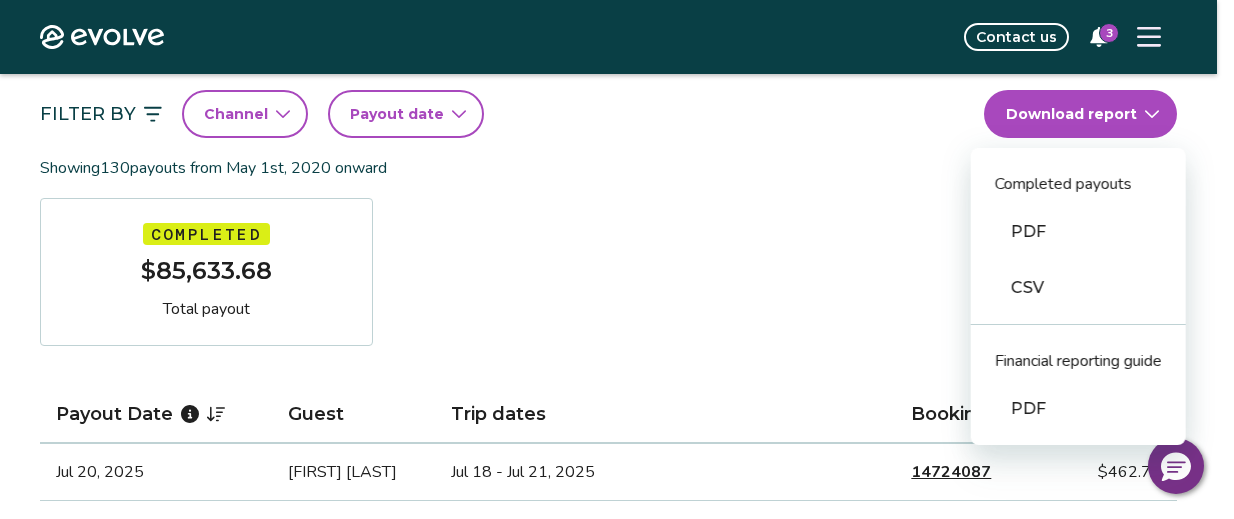 click on "Evolve Contact us 3 Reports Completed payouts Pending payouts Taxes Charges Adjustments 💰 We’re here to help! Get answers to common questions about   completed payouts  and explore support resources. Jump to FAQs Filter By  Channel Payout date Download   report Completed payouts PDF CSV Financial reporting guide PDF Showing  130  payouts   from May 1st, 2020 onward Completed $85,633.68 Total payout Payout Date Guest Trip dates Booking ID Payout Jul 20, [YEAR] [FIRST] [LAST] Jul 18 - Jul 21, [YEAR] 14724087 $462.70 Jul 12, [YEAR] [FIRST] [LAST] Jul 10 - Jul 14, [YEAR] 14814890 $473.17 Jun 29, [YEAR] [FIRST] [LAST] Jun 27 - Jun 30, [YEAR] 14500212 $398.70 Apr 6, [YEAR] [FIRST] [LAST] Apr 4 - Apr 7, [YEAR] 14353142 $387.61 Mar 30, [YEAR] [FIRST] [LAST] Mar 28 - Mar 31, [YEAR] 14413288 $387.61 Mar 17, [YEAR] [FIRST] [LAST] Mar 15 - Mar 18, [YEAR] 14082088 $433.00 Mar 11, [YEAR] [FIRST] [LAST] Mar 9 - Mar 12, [YEAR] 14175413 $461.70 Mar 6, [YEAR] [FIRST] [LAST] Mar 4 - Mar 8, [YEAR] 14078037 $500.24 Feb 26, [YEAR] [FIRST] [LAST] Feb 24 - Feb 27, [YEAR] 14151018 $387.61 Feb 22, [YEAR] [FIRST] [LAST] 14163882 $548.23" at bounding box center [617, 1293] 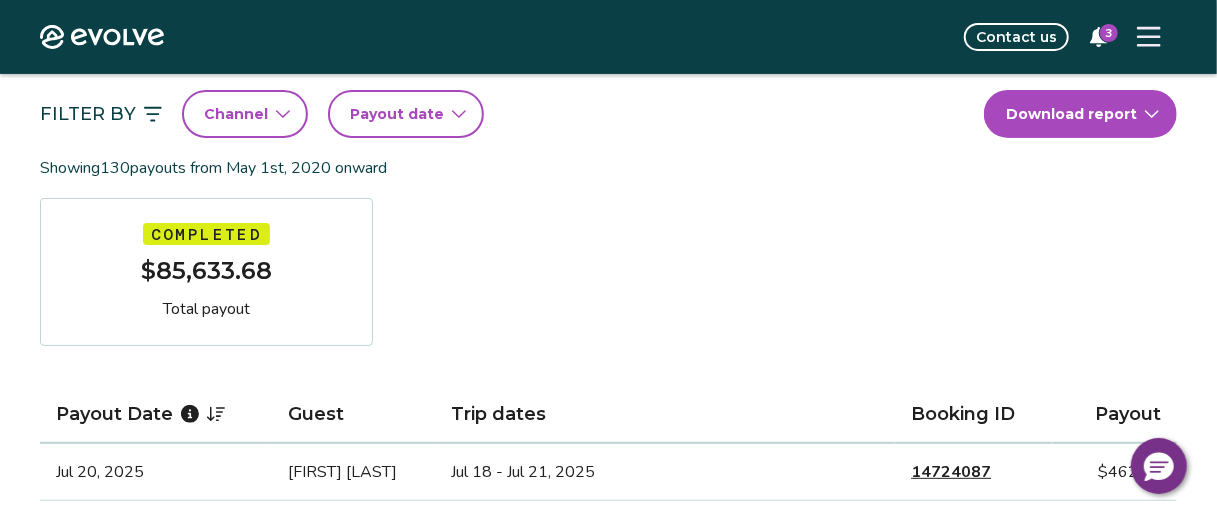 click on "Evolve Contact us 3 Reports Completed payouts Pending payouts Taxes Charges Adjustments 💰 We’re here to help! Get answers to common questions about   completed payouts  and explore support resources. Jump to FAQs Filter By  Channel Payout date Download   report Showing  130  payouts   from May 1st, 2020 onward Completed $85,633.68 Total payout Payout Date Guest Trip dates Booking ID Payout Jul 20, [YEAR] [FIRST] [LAST] Jul 18 - Jul 21, [YEAR] 14724087 $462.70 Jul 12, [YEAR] [FIRST] [LAST] Jul 10 - Jul 14, [YEAR] 14814890 $473.17 Jun 29, [YEAR] [FIRST] [LAST] Jun 27 - Jun 30, [YEAR] 14500212 $398.70 Apr 6, [YEAR] [FIRST] [LAST] Apr 4 - Apr 7, [YEAR] 14353142 $387.61 Mar 30, [YEAR] [FIRST] [LAST] Mar 28 - Mar 31, [YEAR] 14413288 $387.61 Mar 17, [YEAR] [FIRST] [LAST] Mar 15 - Mar 18, [YEAR] 14082088 $433.00 Mar 11, [YEAR] [FIRST] [LAST] Mar 9 - Mar 12, [YEAR] 14175413 $461.70 Mar 6, [YEAR] [FIRST] [LAST] Mar 4 - Mar 8, [YEAR] 14078037 $500.24 Feb 26, [YEAR] [FIRST] [LAST] Feb 24 - Feb 27, [YEAR] 14151018 $387.61 Feb 22, [YEAR] [FIRST] [LAST] 14163882 $548.23" at bounding box center (608, 1293) 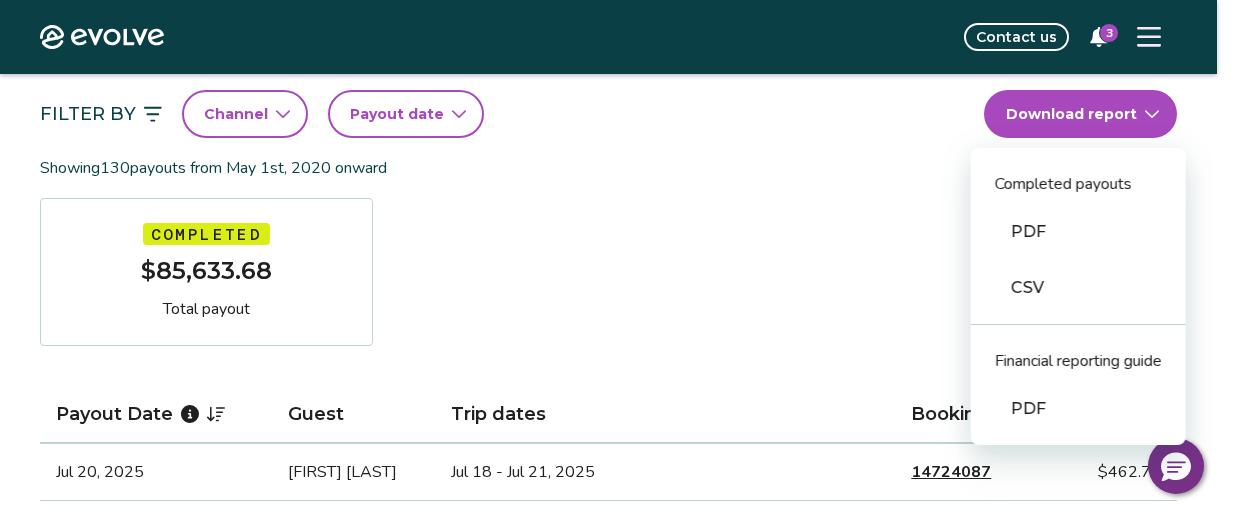 click on "Evolve Contact us 3 Reports Completed payouts Pending payouts Taxes Charges Adjustments 💰 We’re here to help! Get answers to common questions about   completed payouts  and explore support resources. Jump to FAQs Filter By  Channel Payout date Download   report Completed payouts PDF CSV Financial reporting guide PDF Showing  130  payouts   from May 1st, 2020 onward Completed $85,633.68 Total payout Payout Date Guest Trip dates Booking ID Payout Jul 20, [YEAR] [FIRST] [LAST] Jul 18 - Jul 21, [YEAR] 14724087 $462.70 Jul 12, [YEAR] [FIRST] [LAST] Jul 10 - Jul 14, [YEAR] 14814890 $473.17 Jun 29, [YEAR] [FIRST] [LAST] Jun 27 - Jun 30, [YEAR] 14500212 $398.70 Apr 6, [YEAR] [FIRST] [LAST] Apr 4 - Apr 7, [YEAR] 14353142 $387.61 Mar 30, [YEAR] [FIRST] [LAST] Mar 28 - Mar 31, [YEAR] 14413288 $387.61 Mar 17, [YEAR] [FIRST] [LAST] Mar 15 - Mar 18, [YEAR] 14082088 $433.00 Mar 11, [YEAR] [FIRST] [LAST] Mar 9 - Mar 12, [YEAR] 14175413 $461.70 Mar 6, [YEAR] [FIRST] [LAST] Mar 4 - Mar 8, [YEAR] 14078037 $500.24 Feb 26, [YEAR] [FIRST] [LAST] Feb 24 - Feb 27, [YEAR] 14151018 $387.61 Feb 22, [YEAR] [FIRST] [LAST] 14163882 $548.23" at bounding box center (617, 1293) 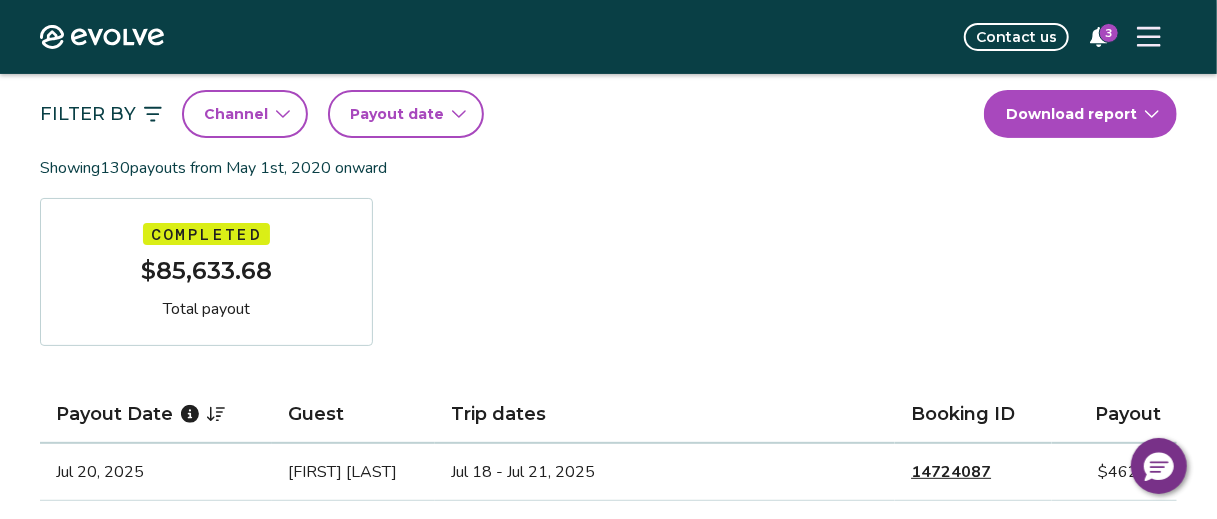 click on "Payout date" at bounding box center (397, 114) 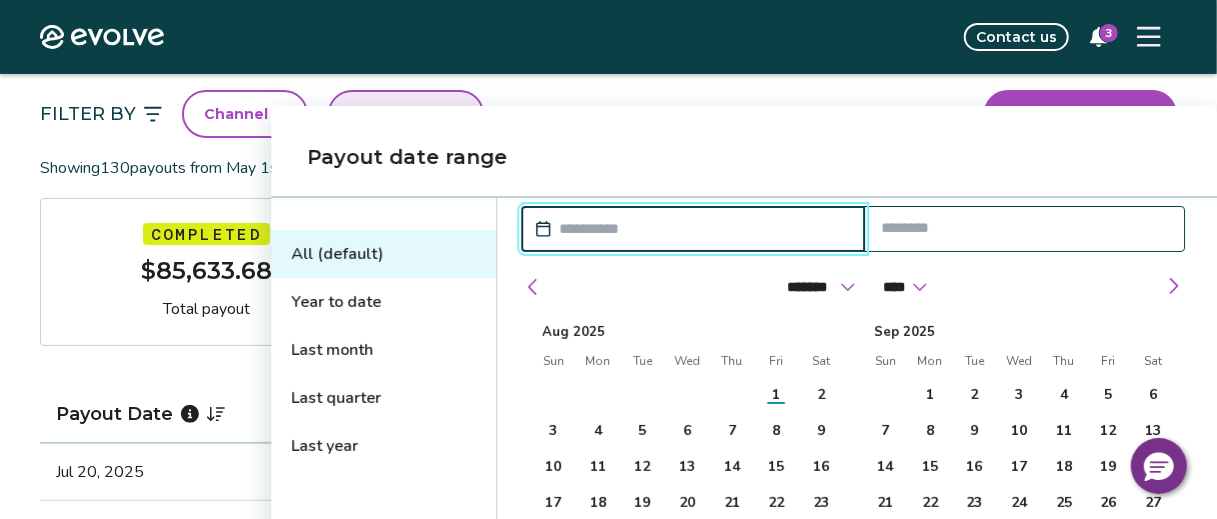 scroll, scrollTop: 300, scrollLeft: 0, axis: vertical 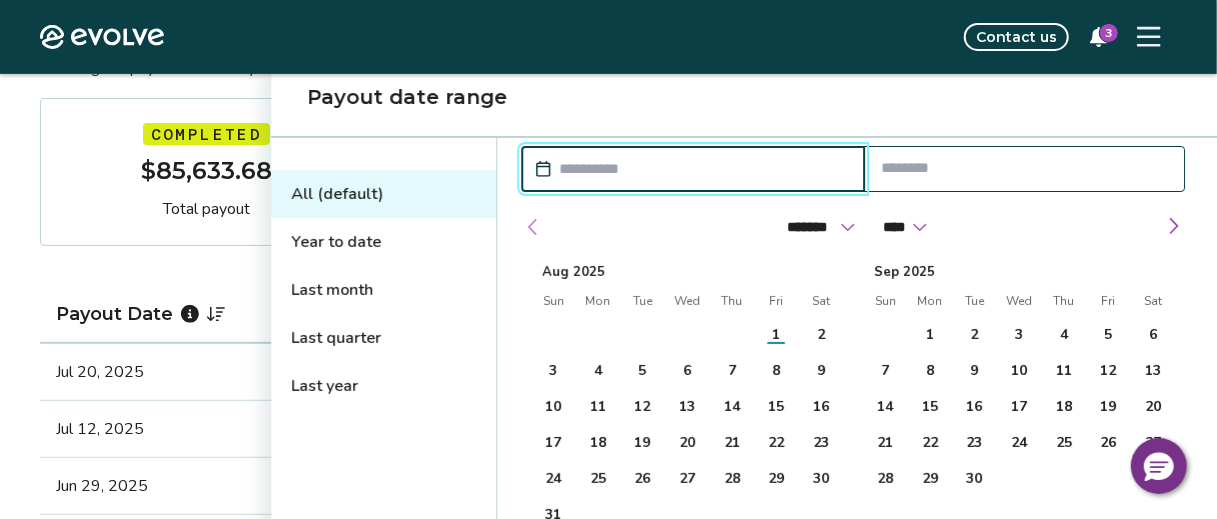 click at bounding box center [533, 227] 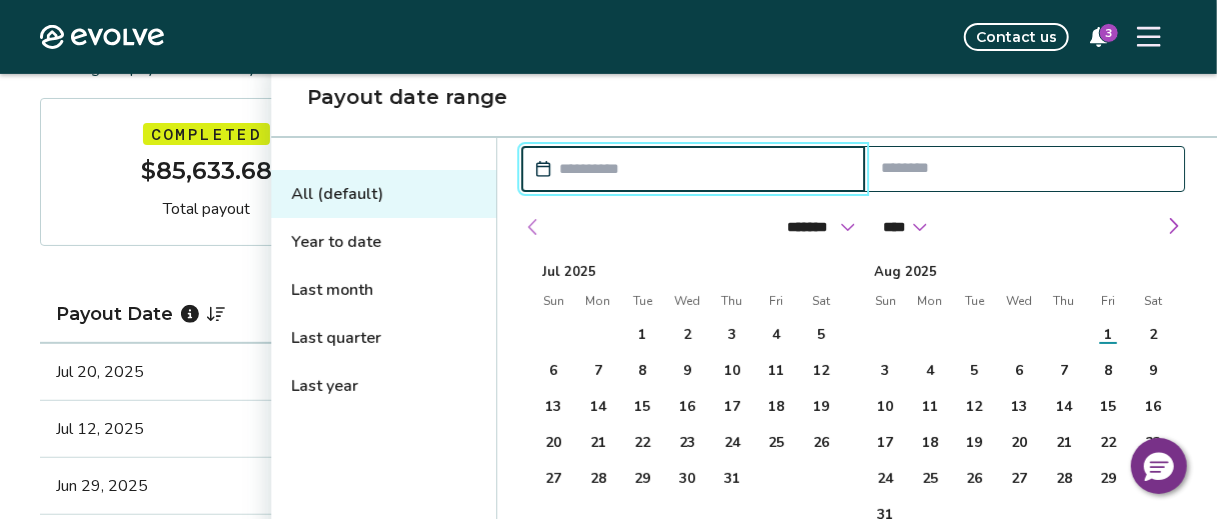 click at bounding box center (533, 227) 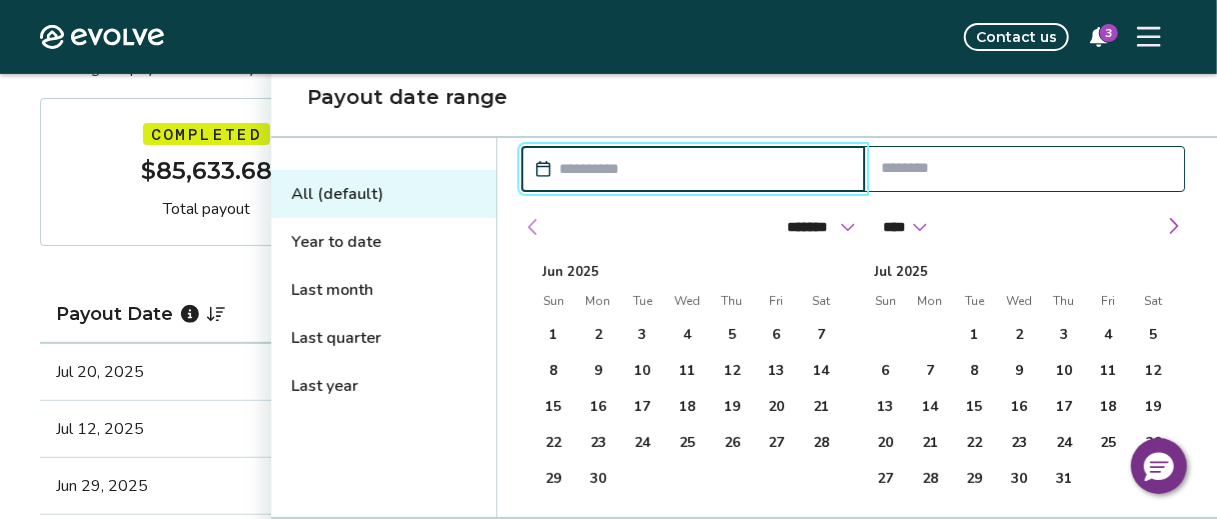 click at bounding box center (533, 227) 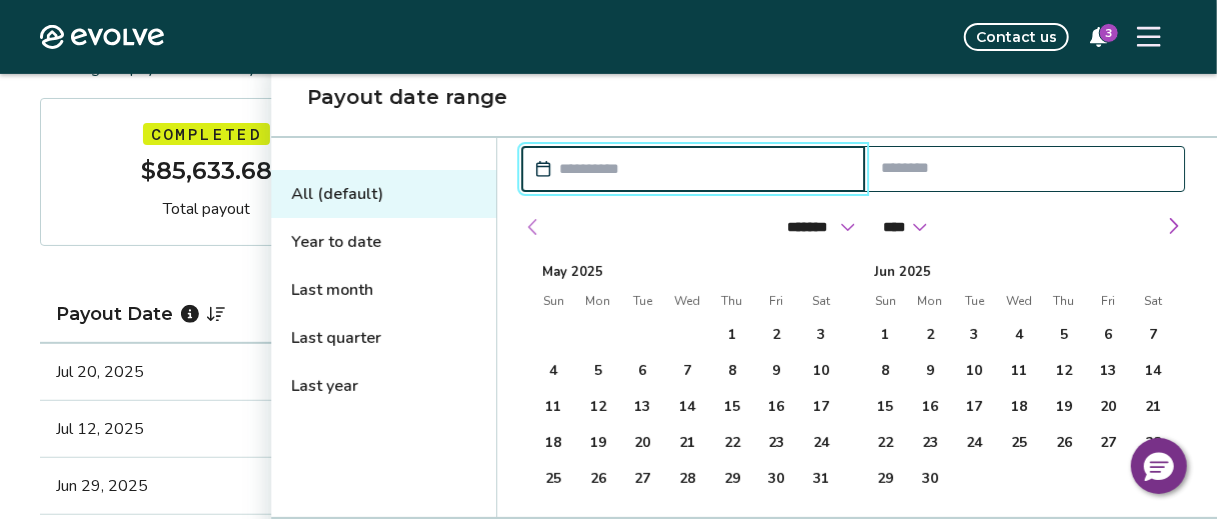 click at bounding box center [533, 227] 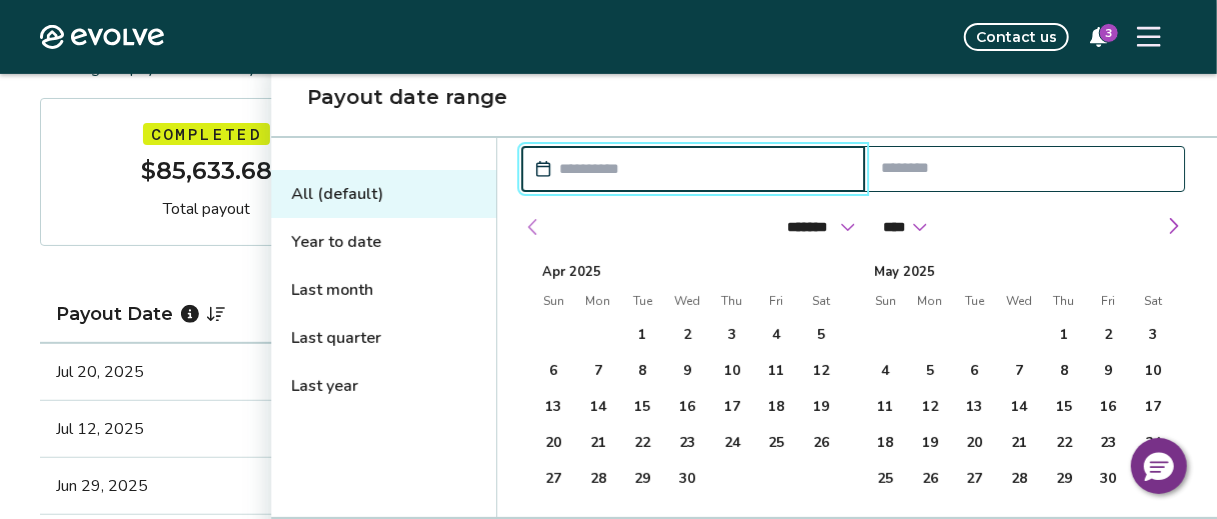click at bounding box center (533, 227) 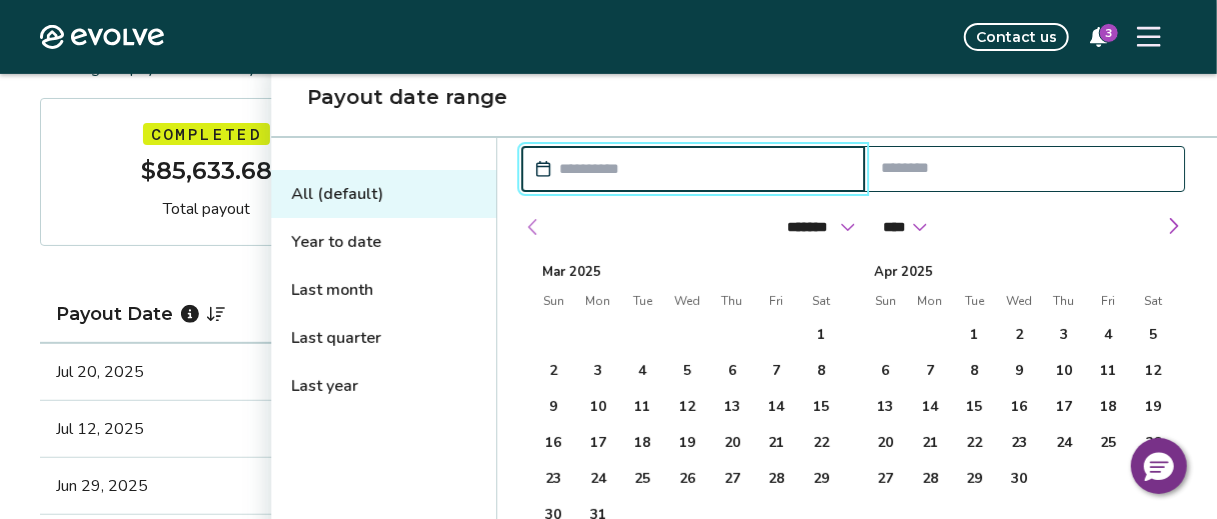 click at bounding box center (533, 227) 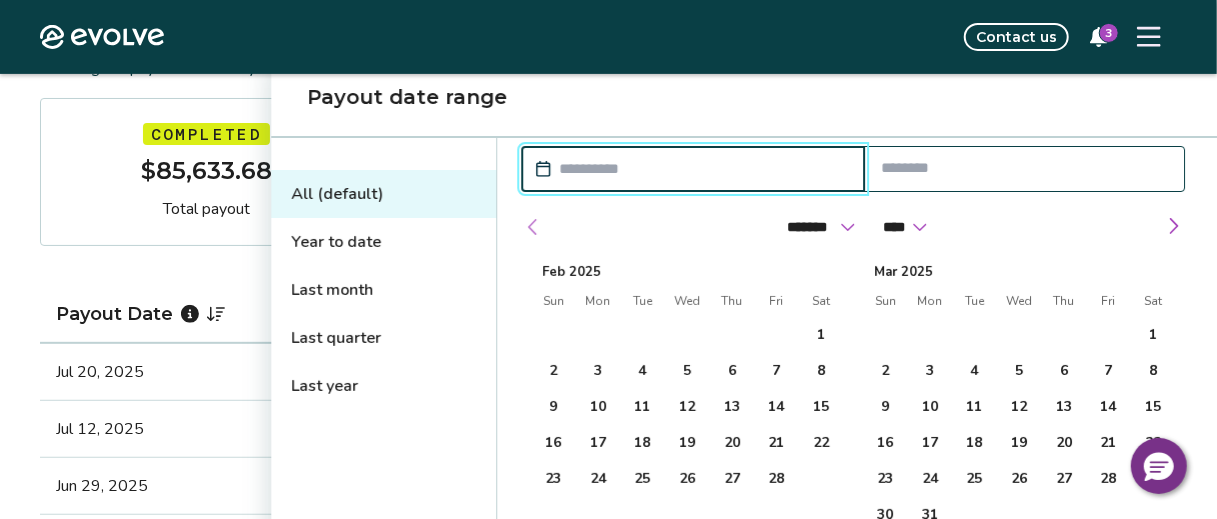 click at bounding box center (533, 227) 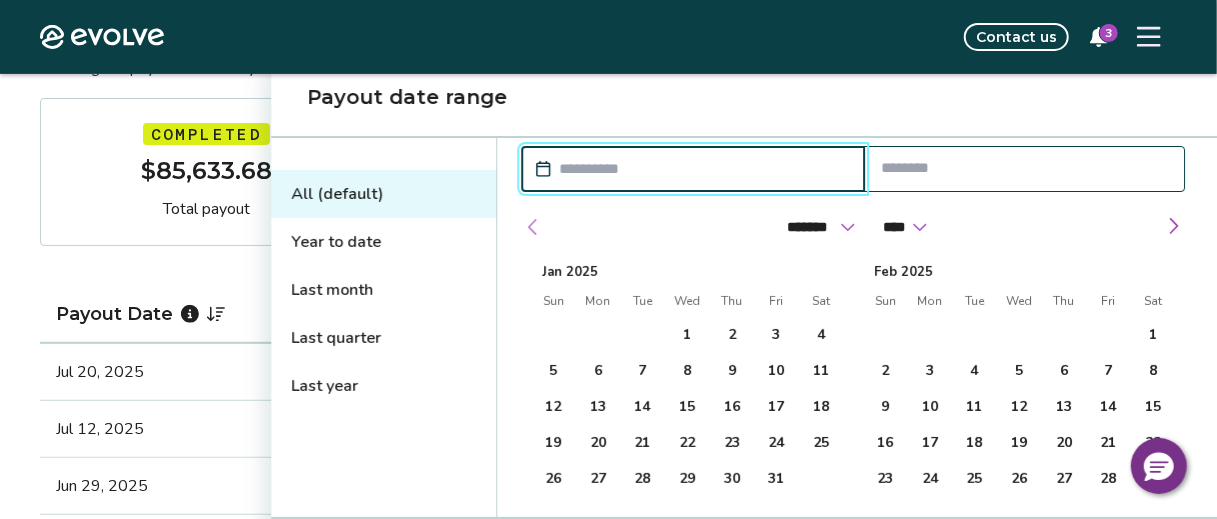 click at bounding box center (533, 227) 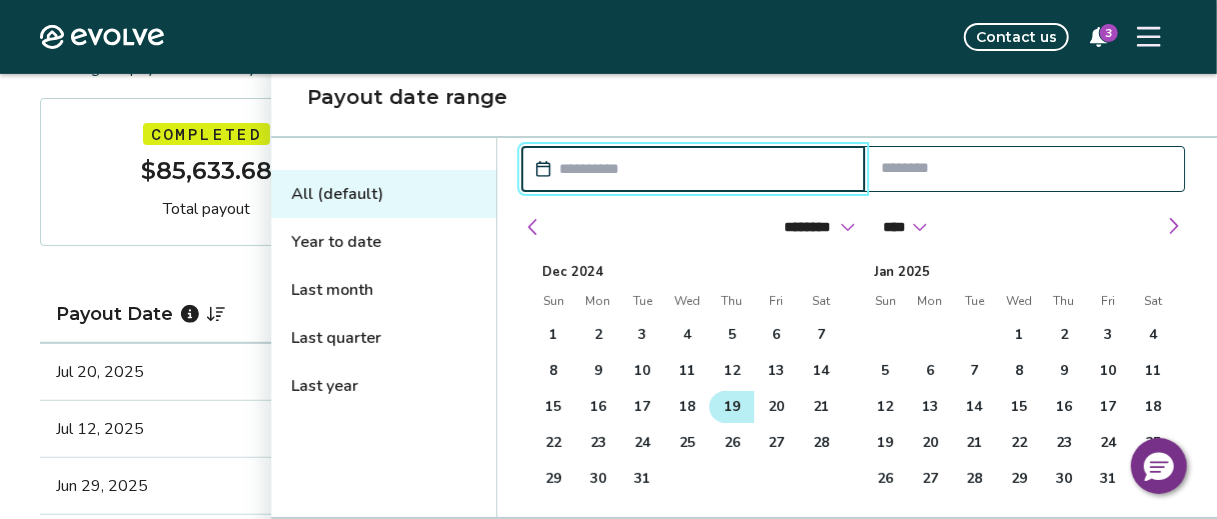 click on "19" at bounding box center [732, 407] 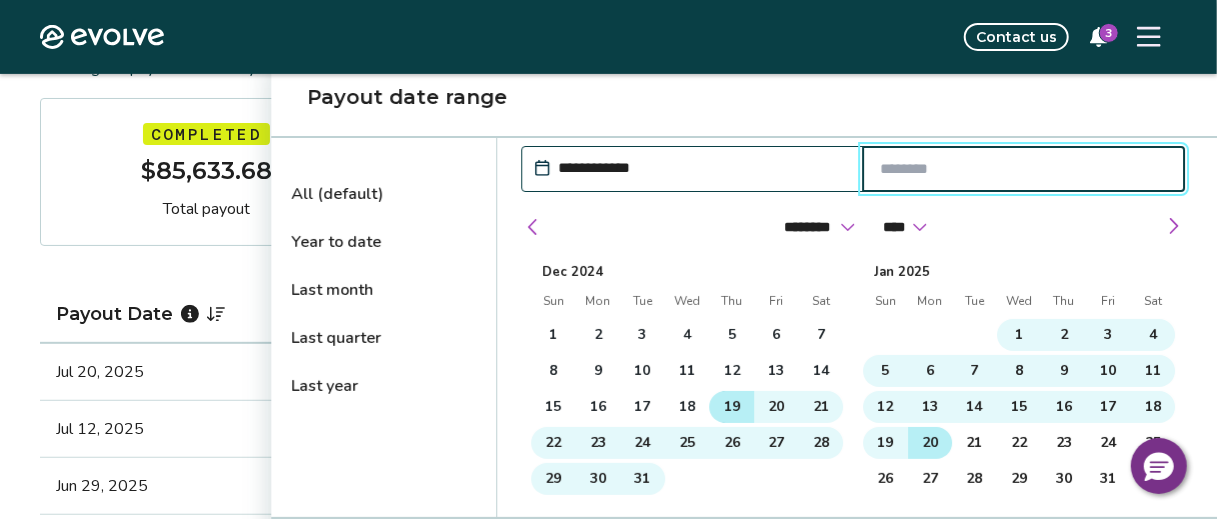 click on "20" at bounding box center (930, 443) 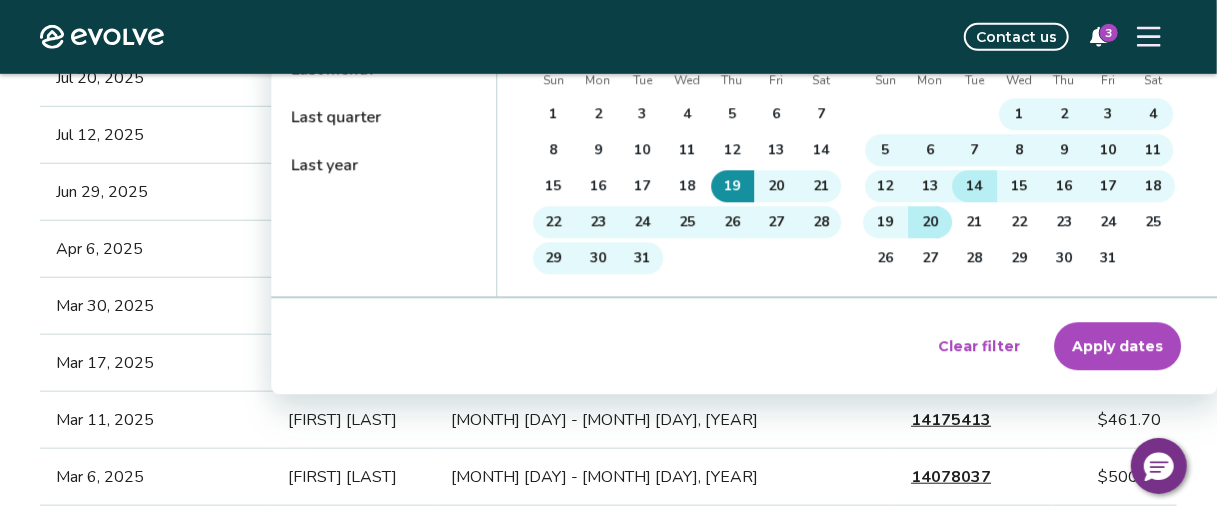 scroll, scrollTop: 600, scrollLeft: 0, axis: vertical 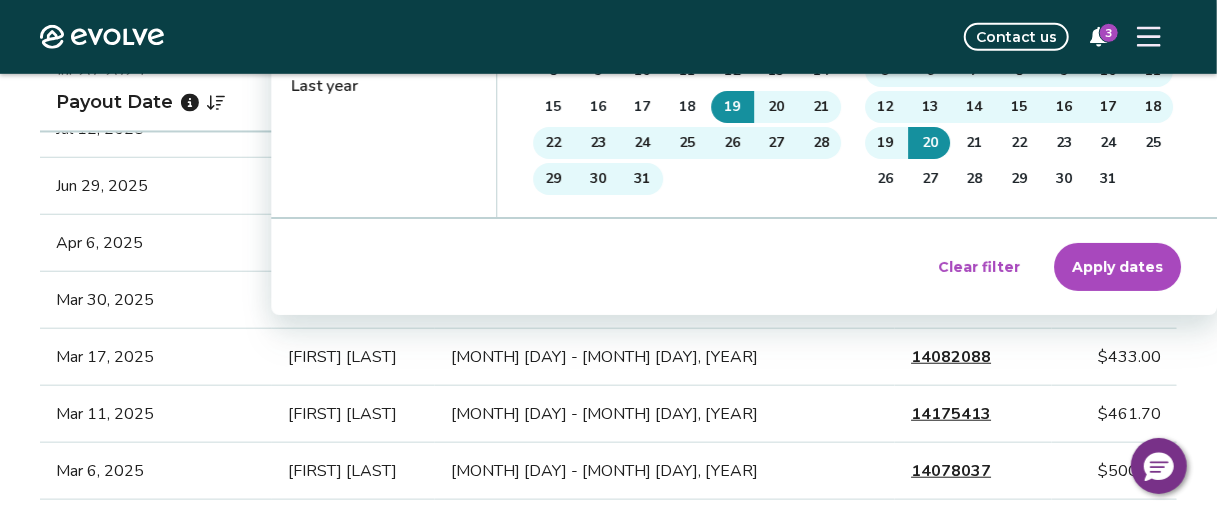 click on "Apply dates" at bounding box center (1117, 267) 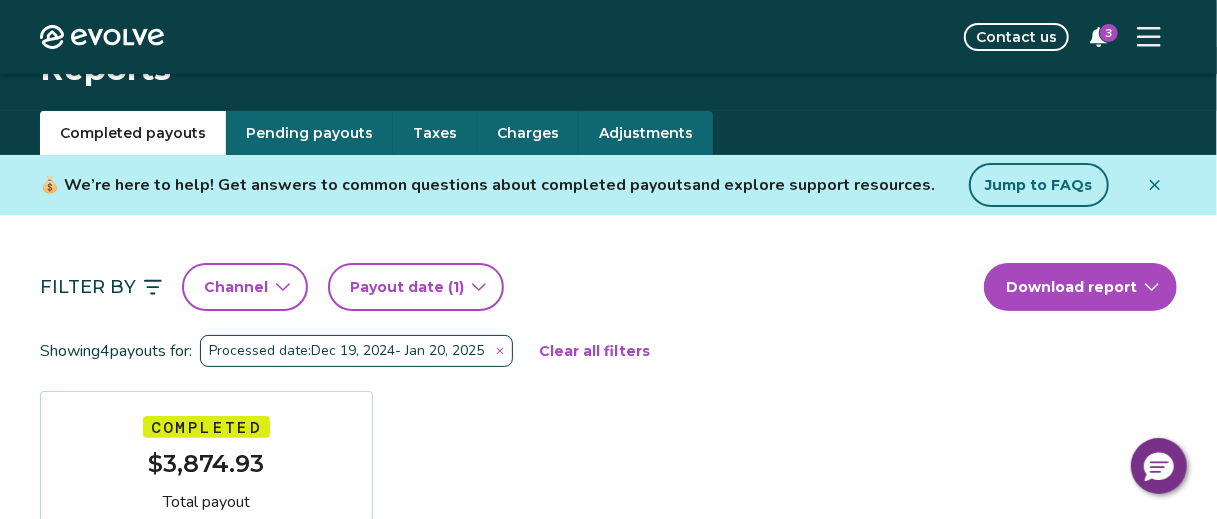 scroll, scrollTop: 0, scrollLeft: 0, axis: both 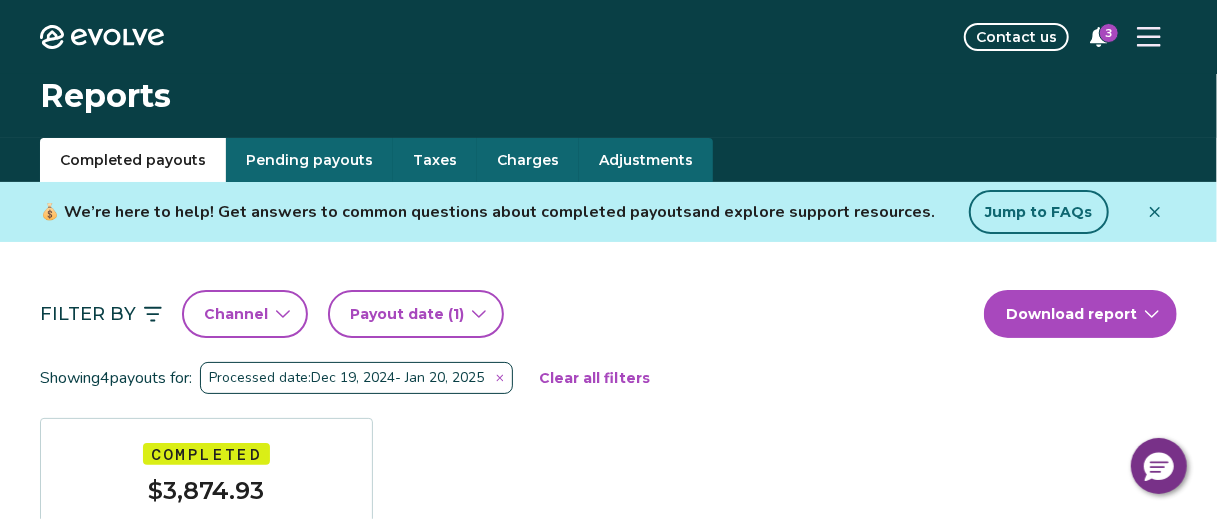 click on "(1)" at bounding box center [454, 314] 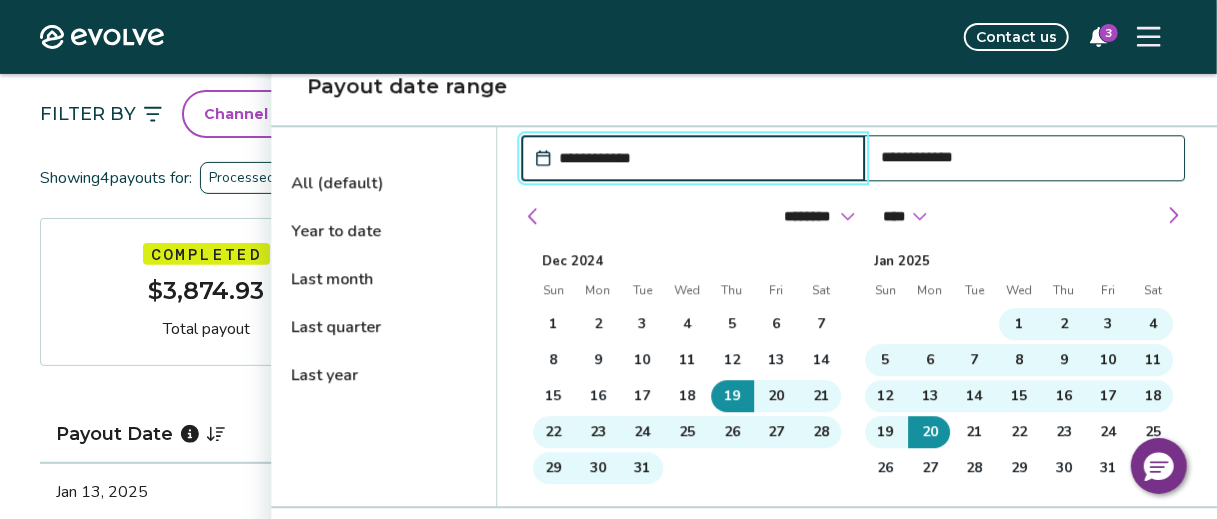 scroll, scrollTop: 400, scrollLeft: 0, axis: vertical 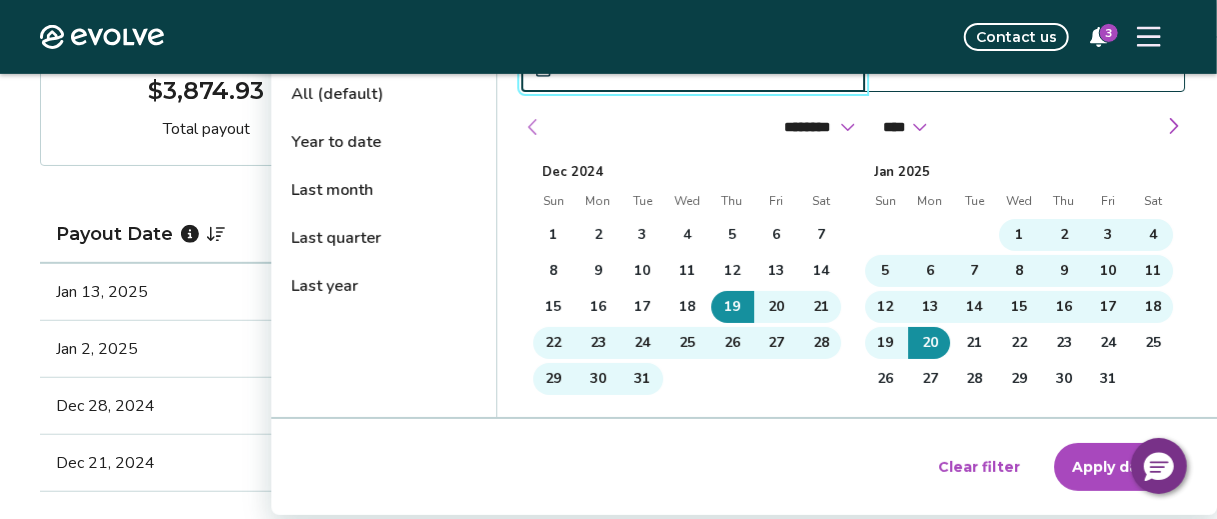 click at bounding box center (533, 127) 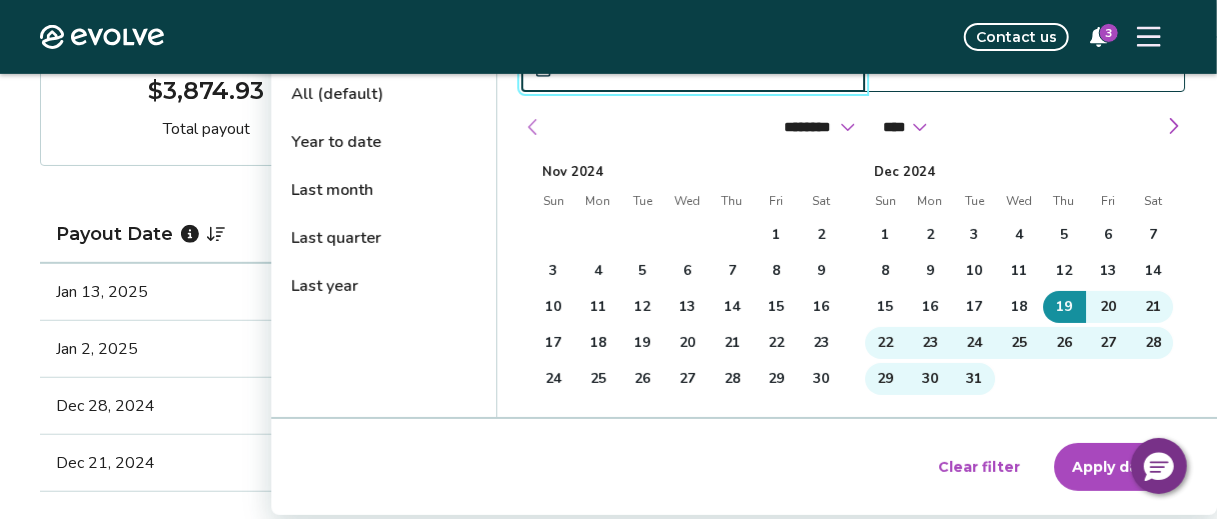 click at bounding box center (533, 127) 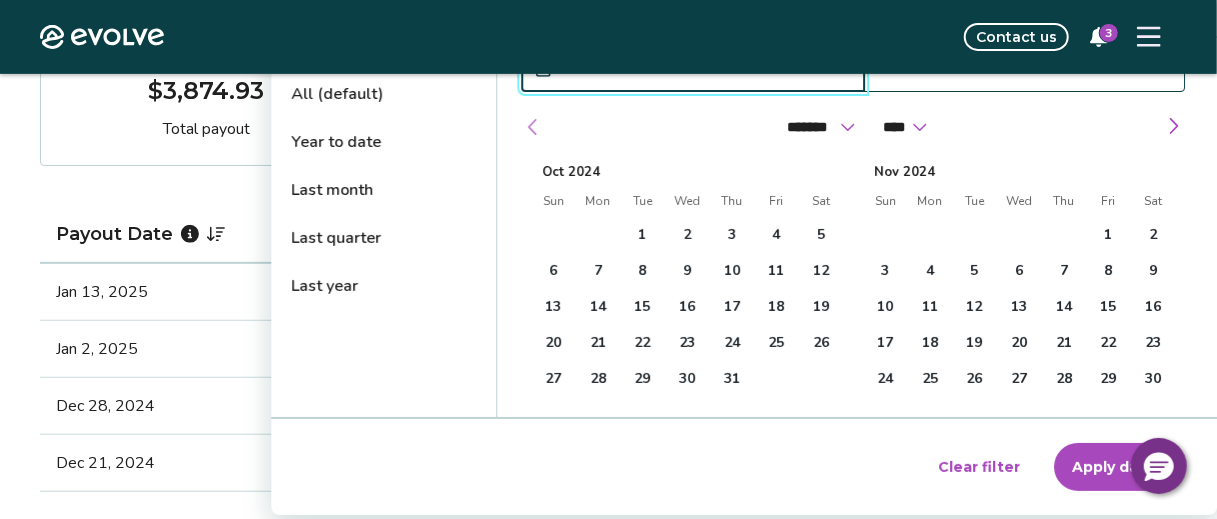 click at bounding box center (533, 127) 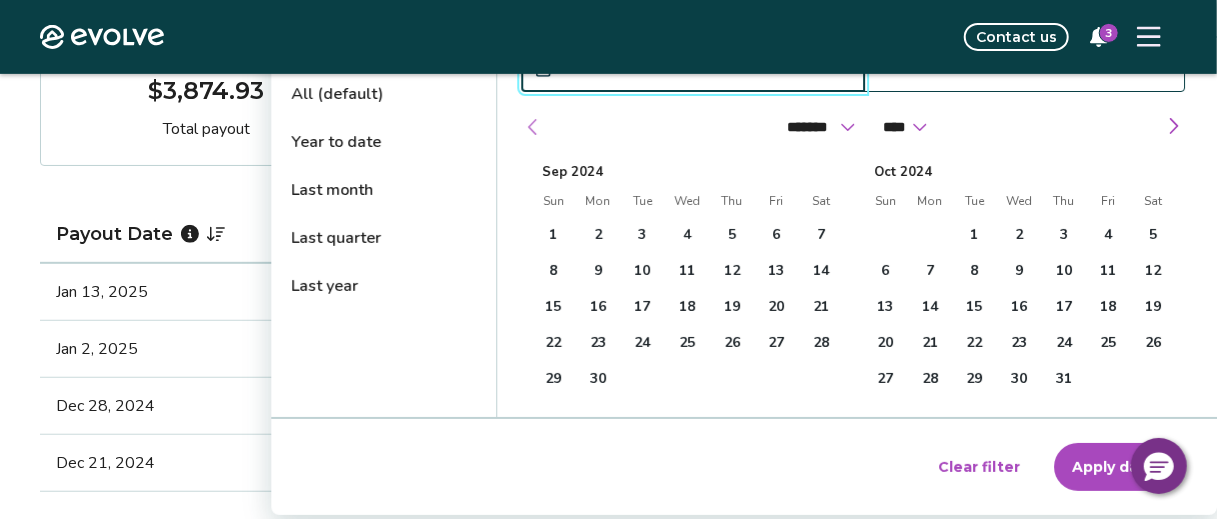 click at bounding box center [533, 127] 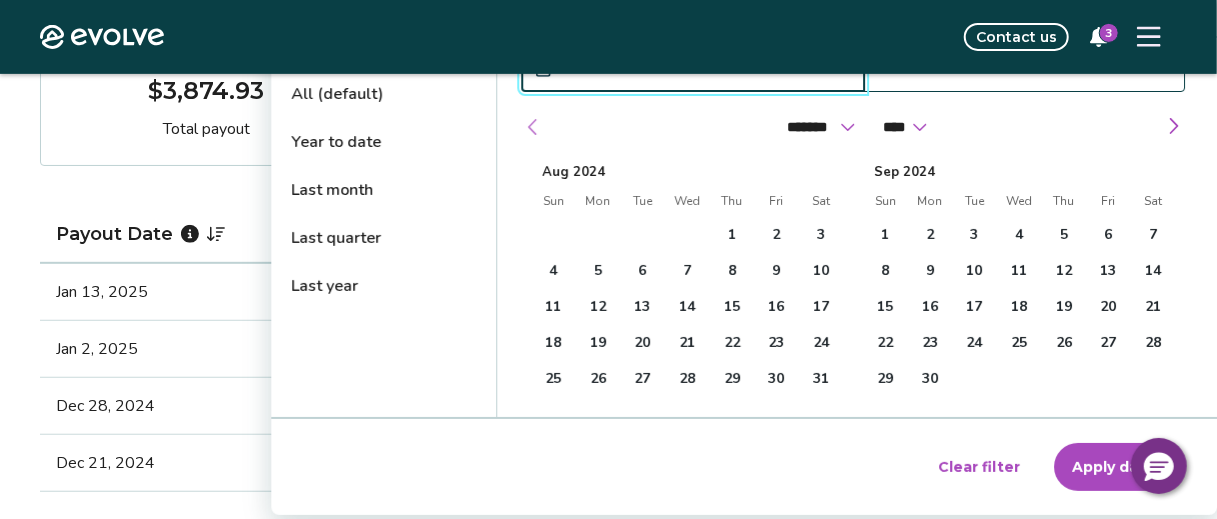 click at bounding box center (533, 127) 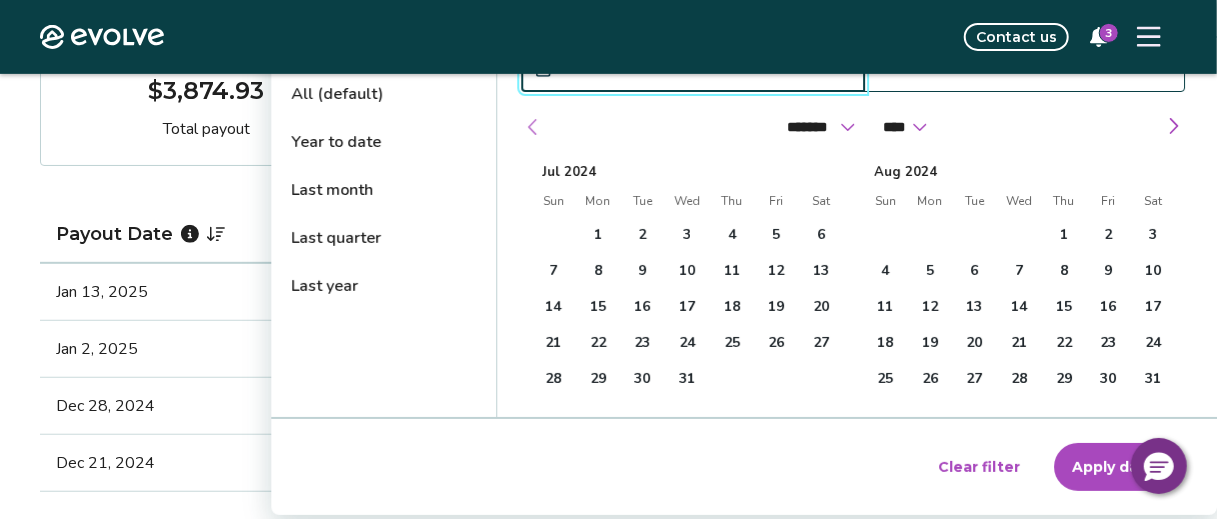 click at bounding box center [533, 127] 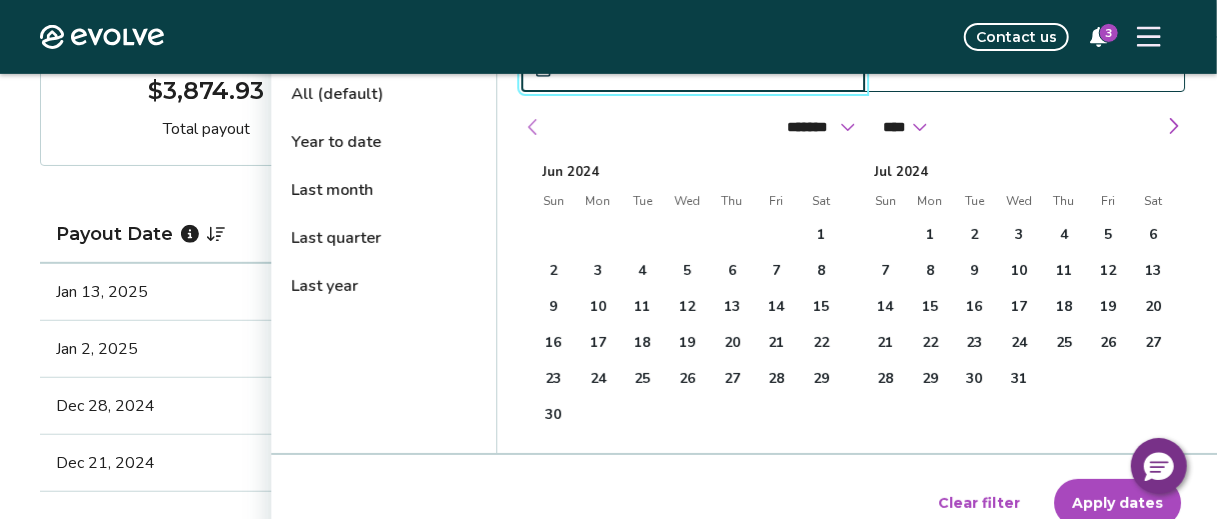 click at bounding box center (533, 127) 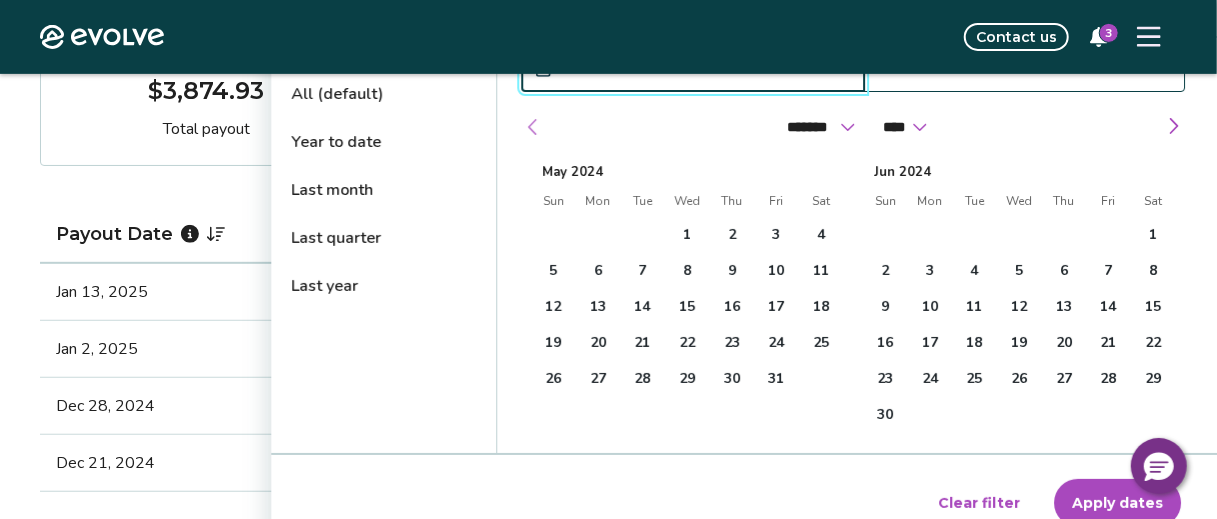 click at bounding box center (533, 127) 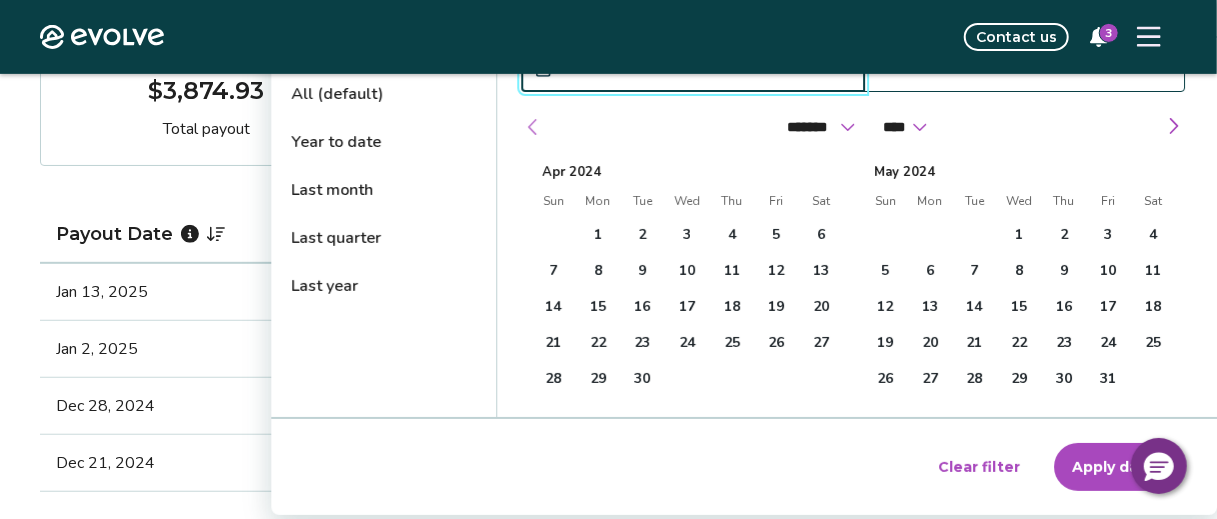 click at bounding box center (533, 127) 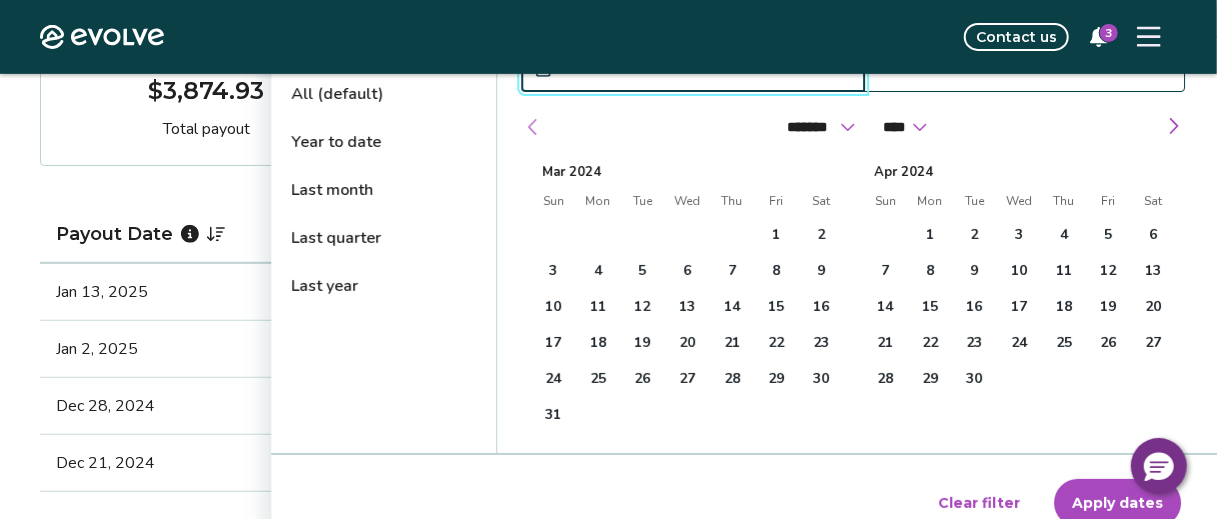 click at bounding box center [533, 127] 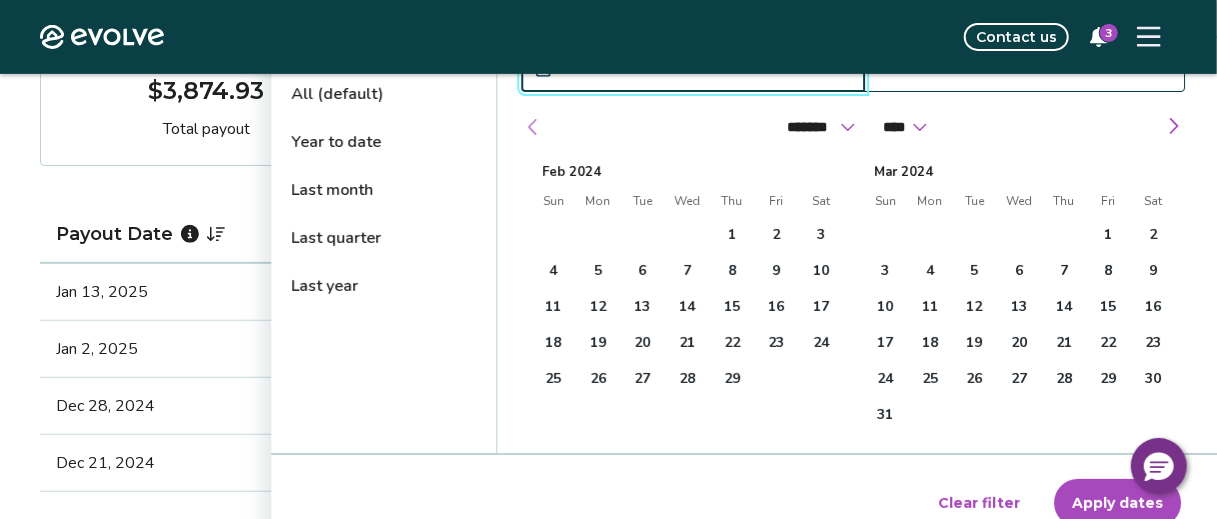 click at bounding box center (533, 127) 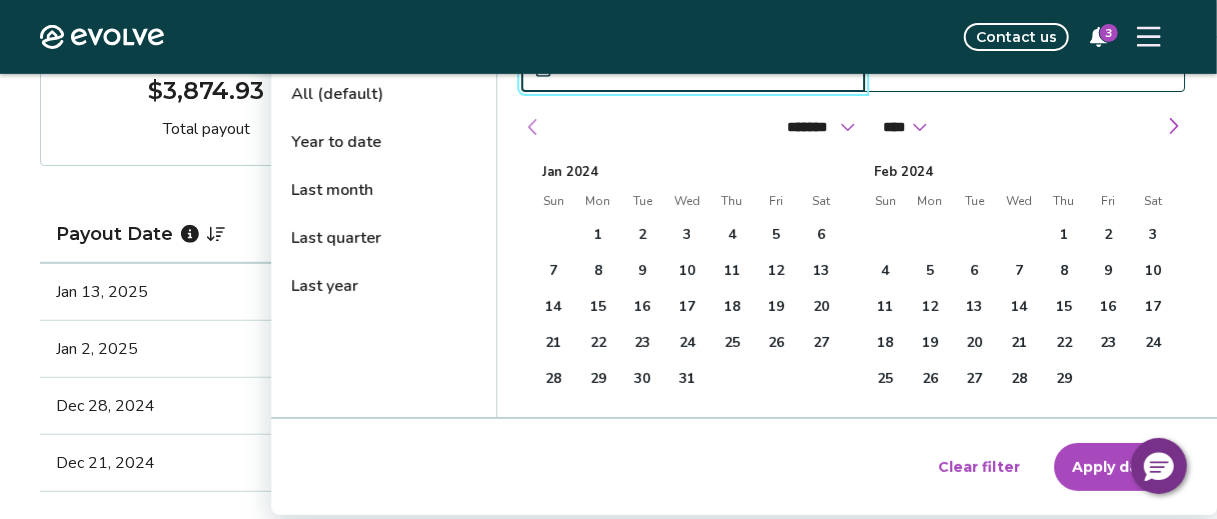 click at bounding box center (533, 127) 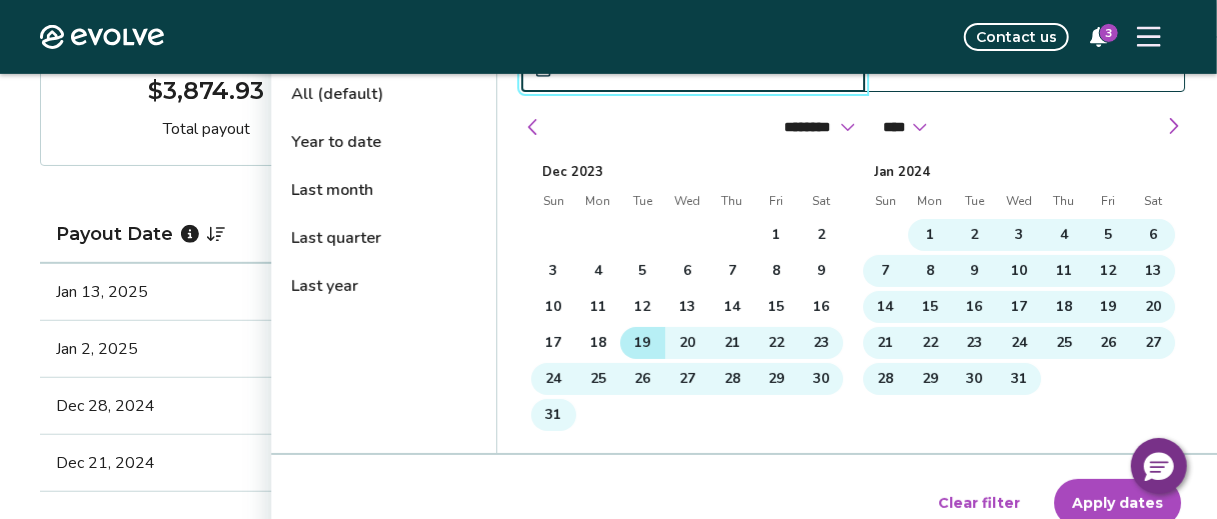 click on "19" at bounding box center [643, 343] 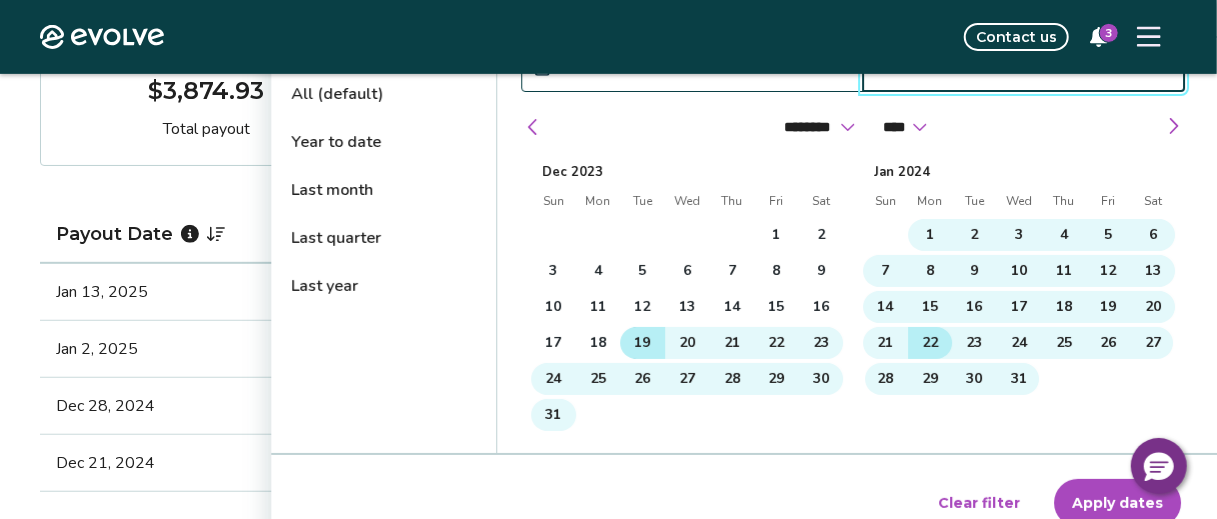 click on "22" at bounding box center (930, 343) 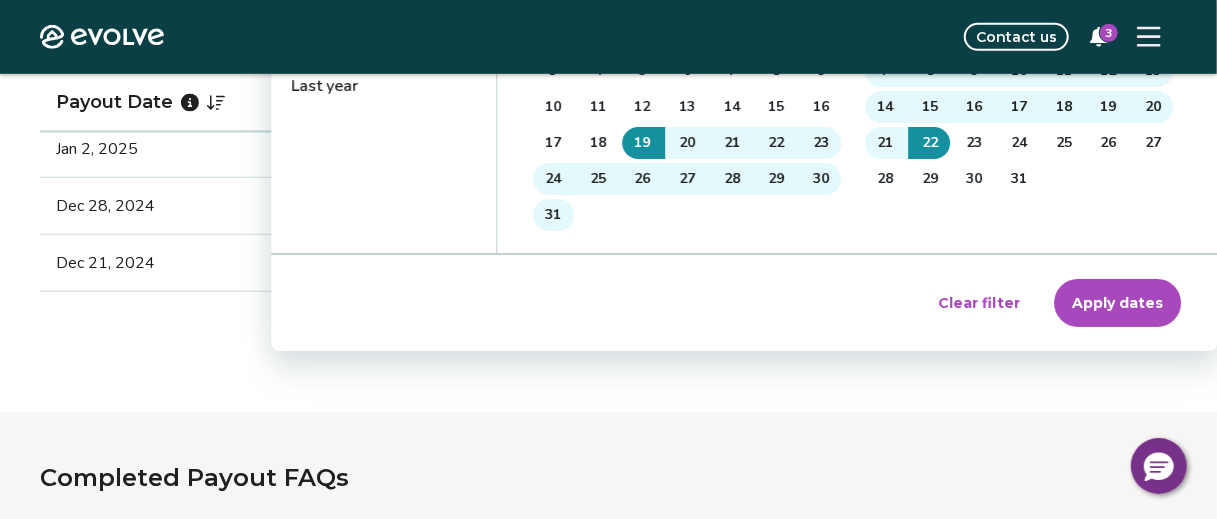 click on "Apply dates" at bounding box center (1117, 303) 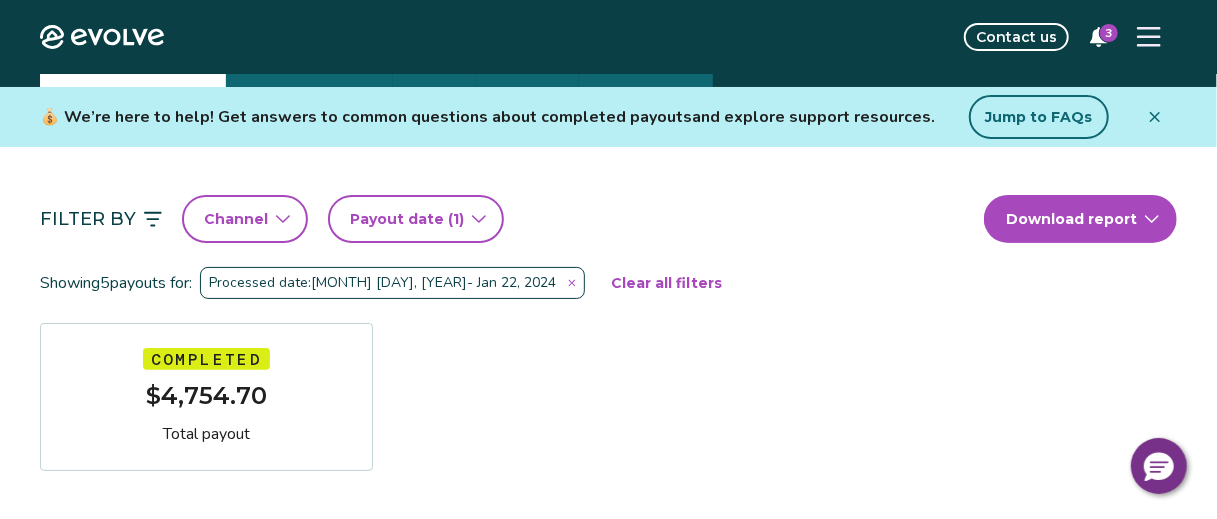 scroll, scrollTop: 0, scrollLeft: 0, axis: both 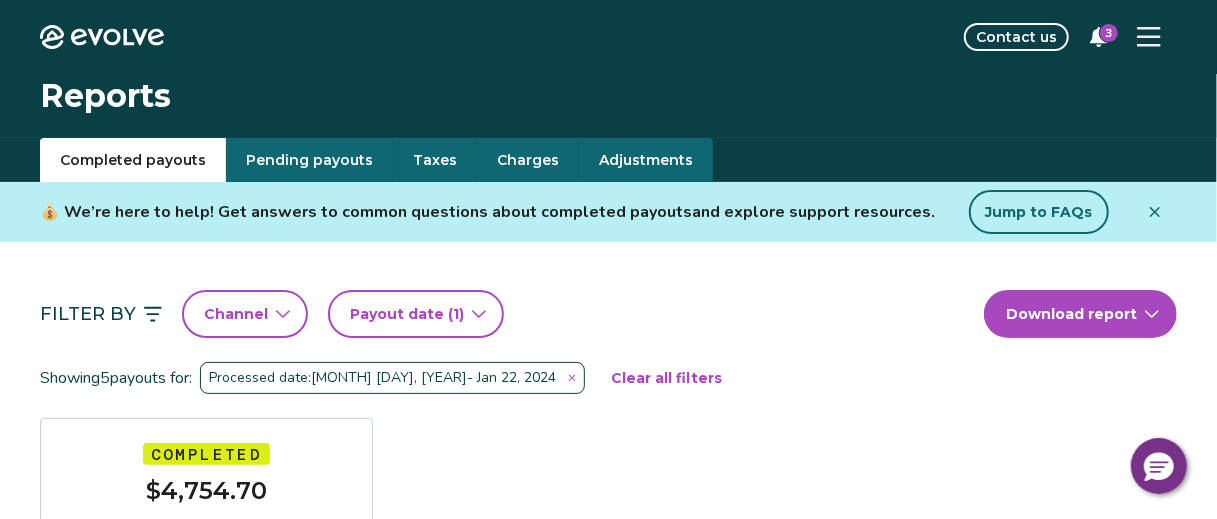 click on "Payout date (1)" at bounding box center (416, 314) 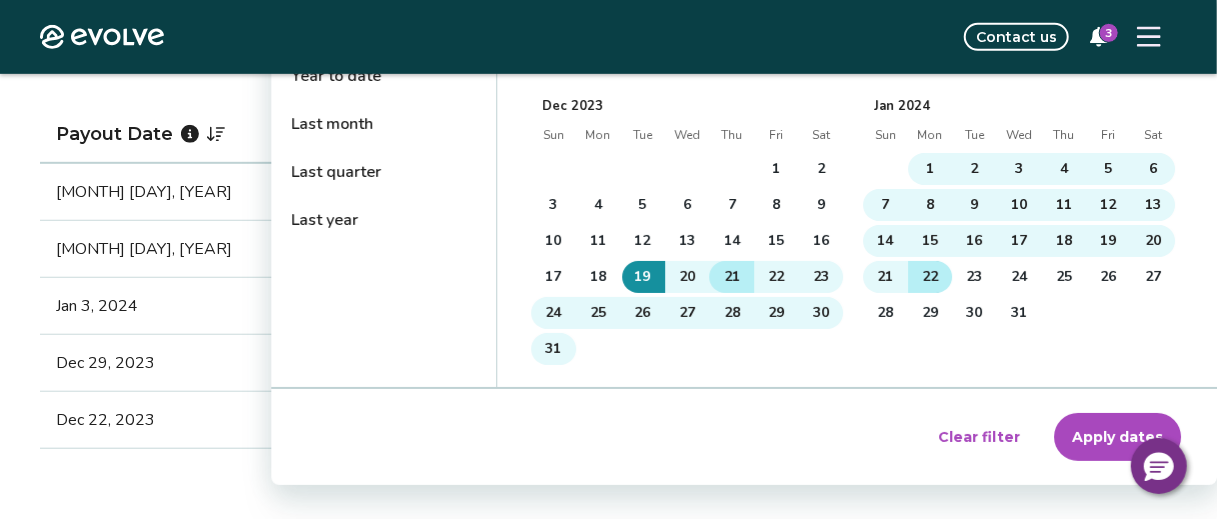 scroll, scrollTop: 200, scrollLeft: 0, axis: vertical 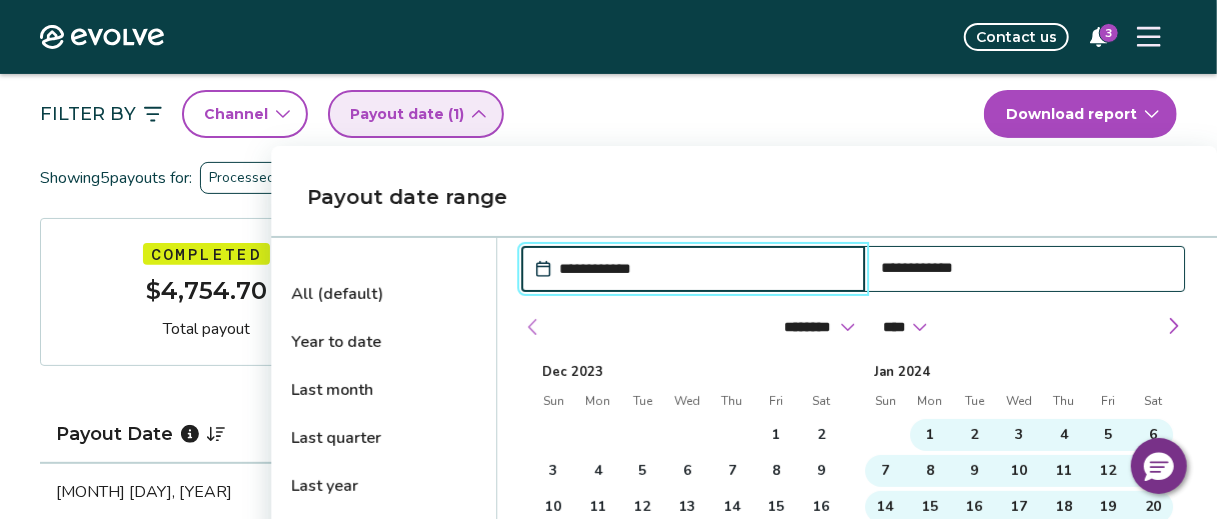 click at bounding box center [533, 327] 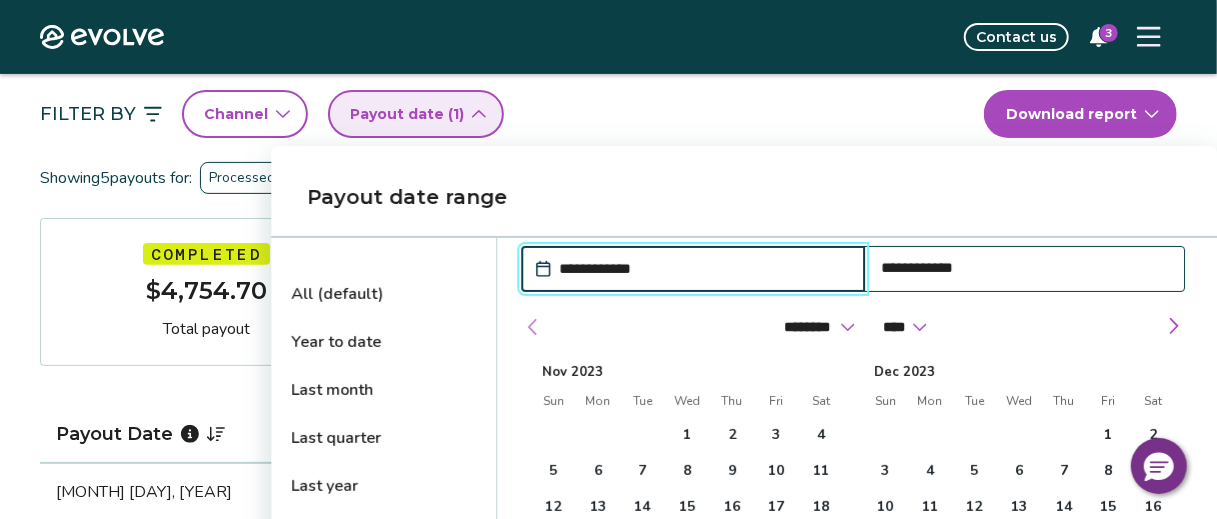 click at bounding box center [533, 327] 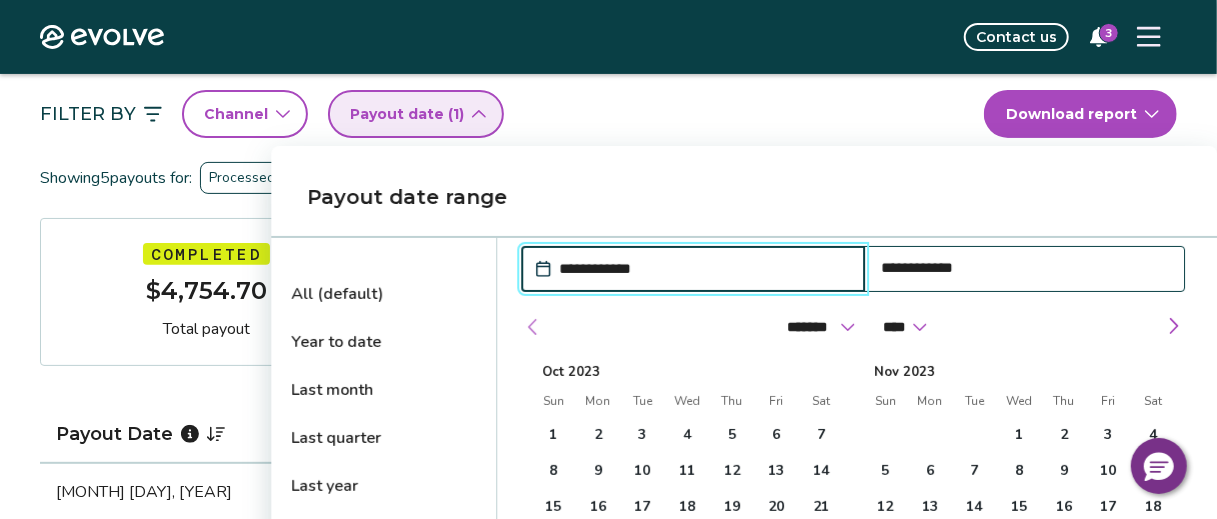 click at bounding box center [533, 327] 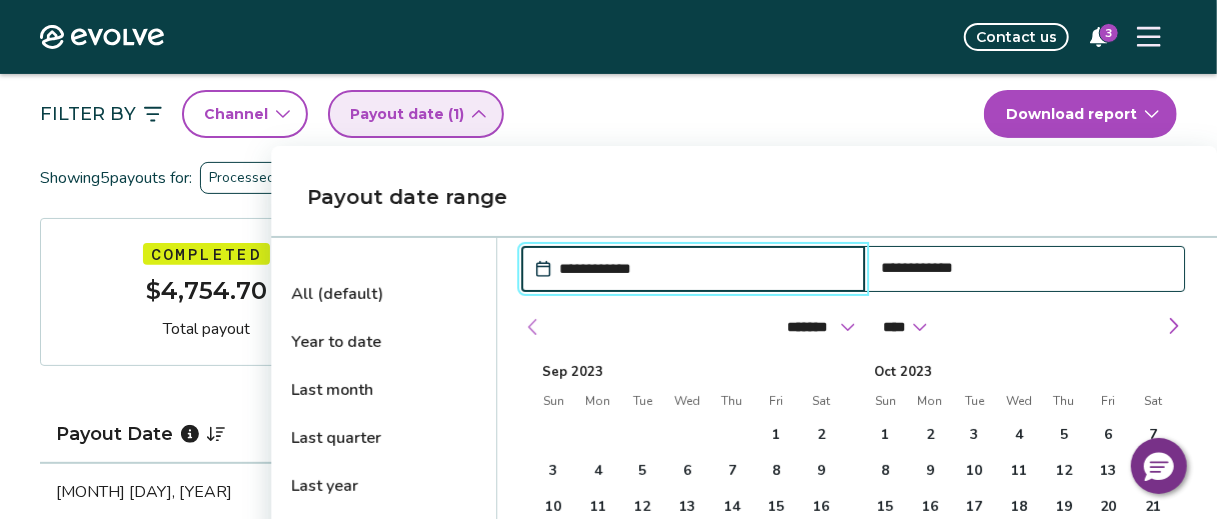 click at bounding box center [533, 327] 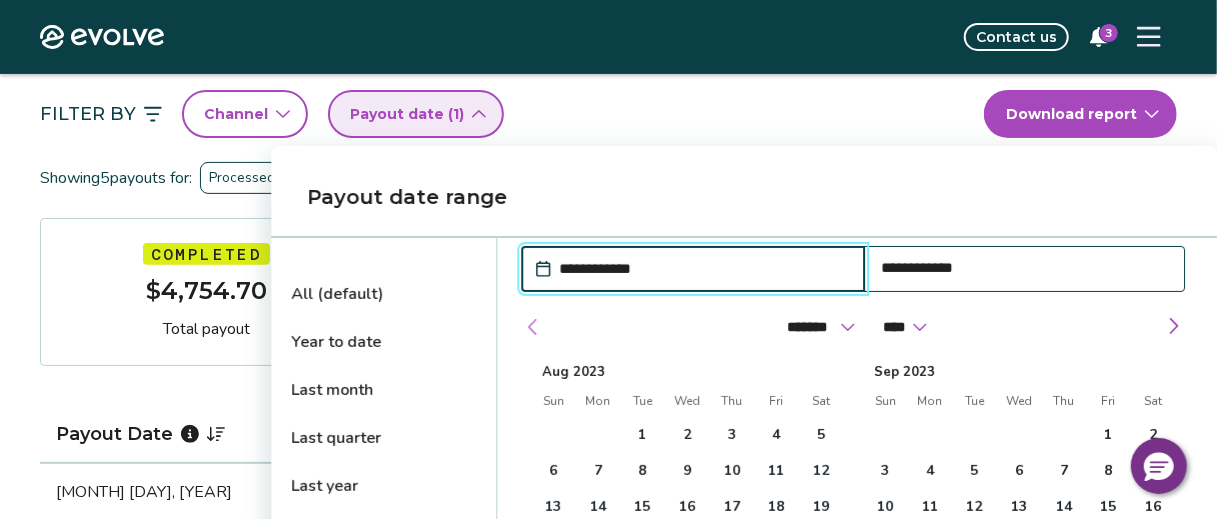 click at bounding box center [533, 327] 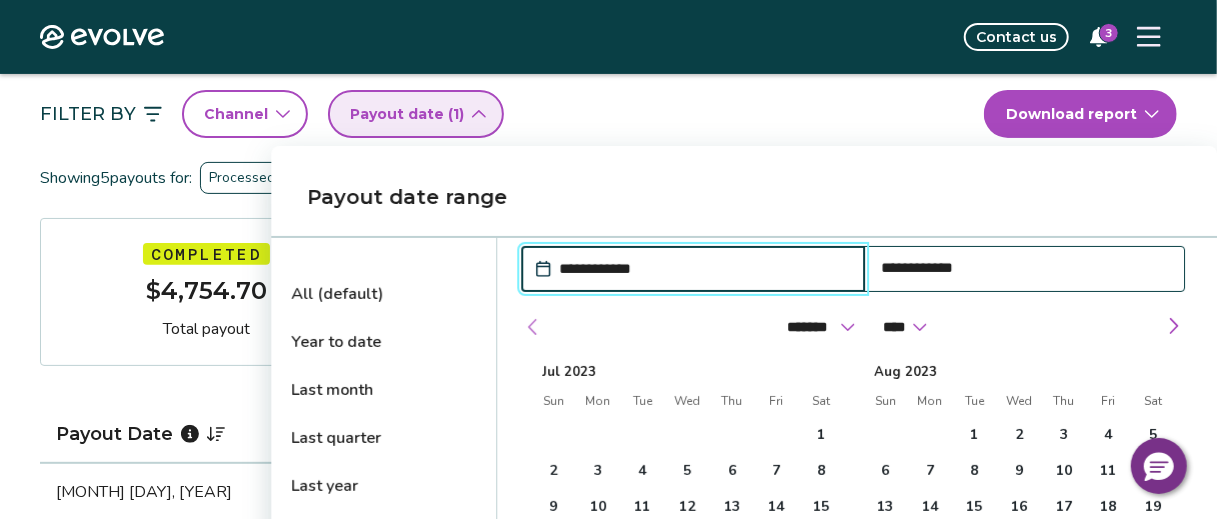 click at bounding box center [533, 327] 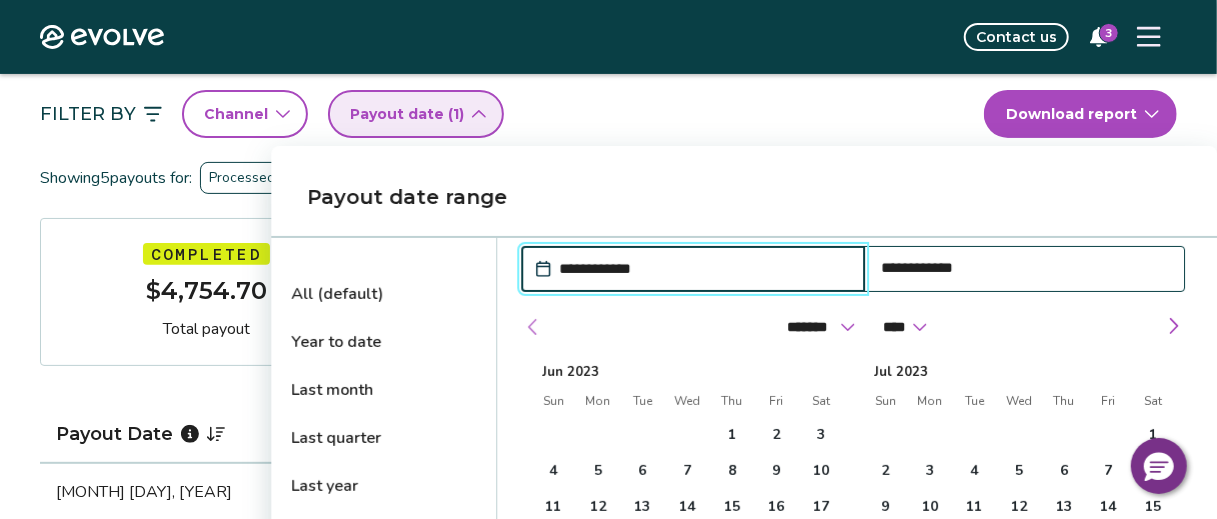click at bounding box center [533, 327] 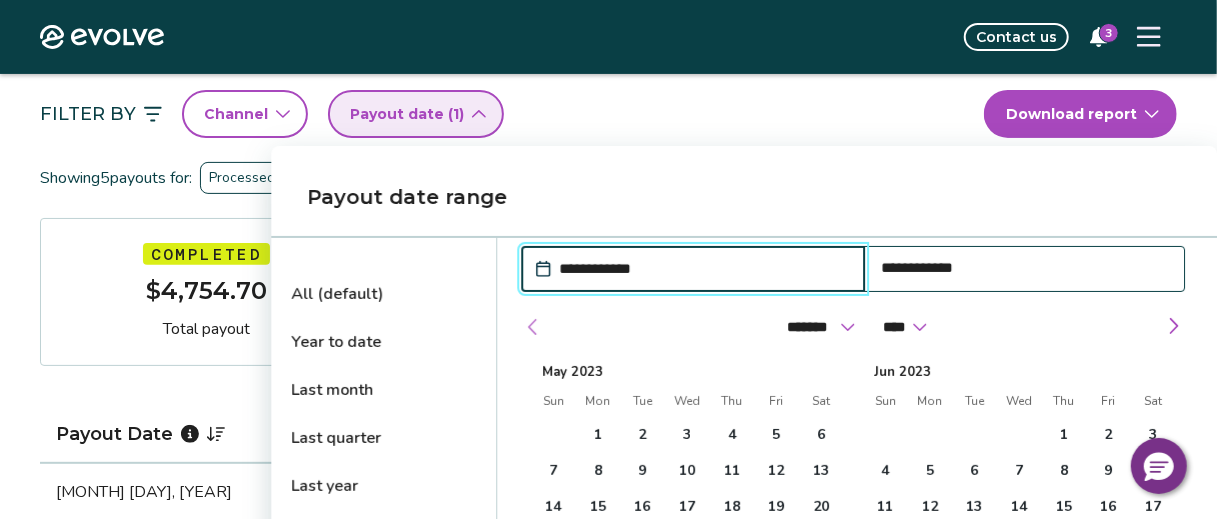 click at bounding box center [533, 327] 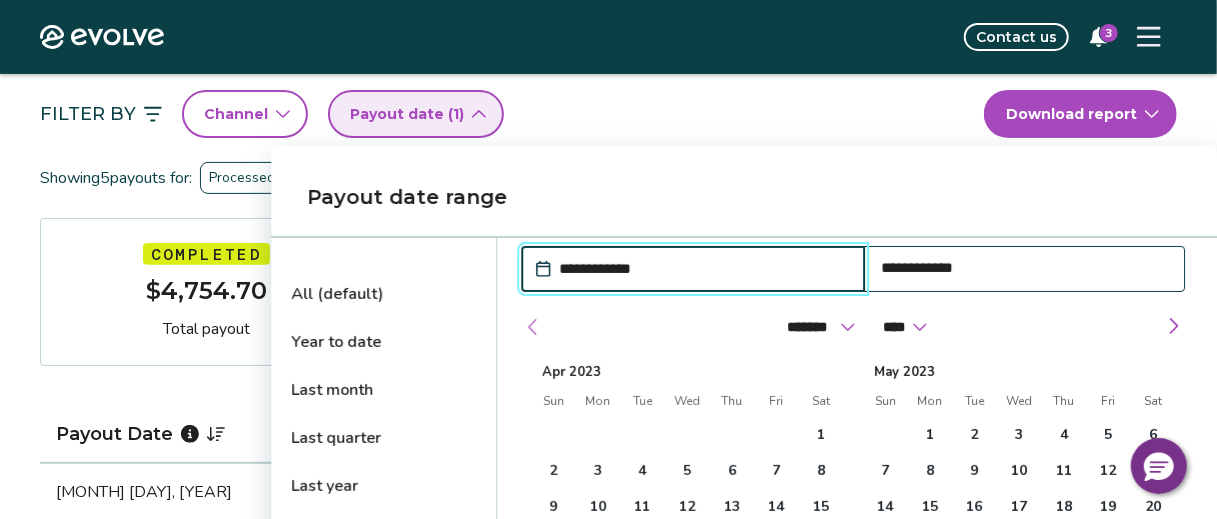 click at bounding box center [533, 327] 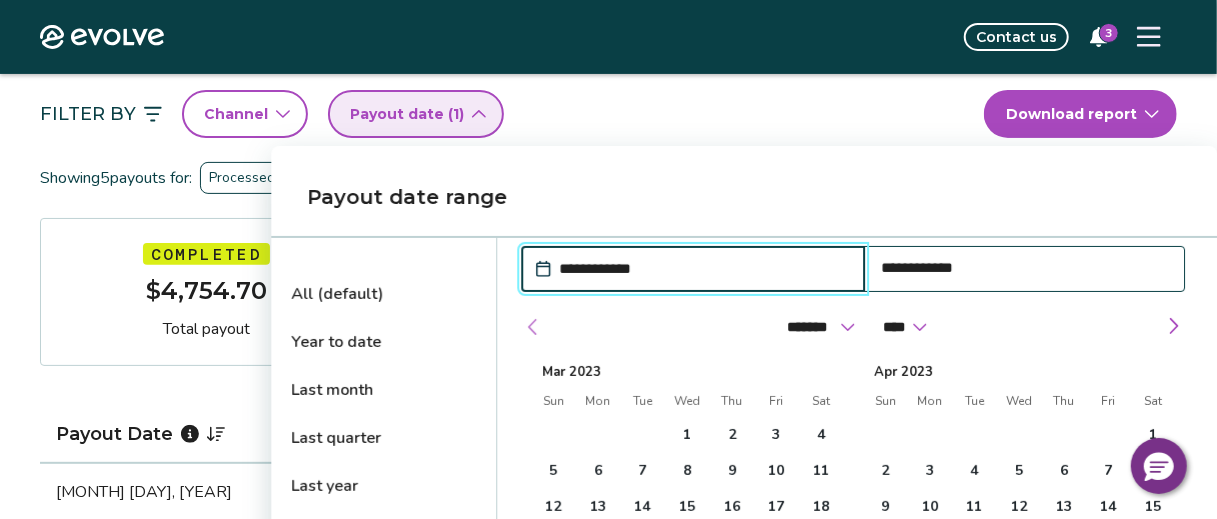 click at bounding box center [533, 327] 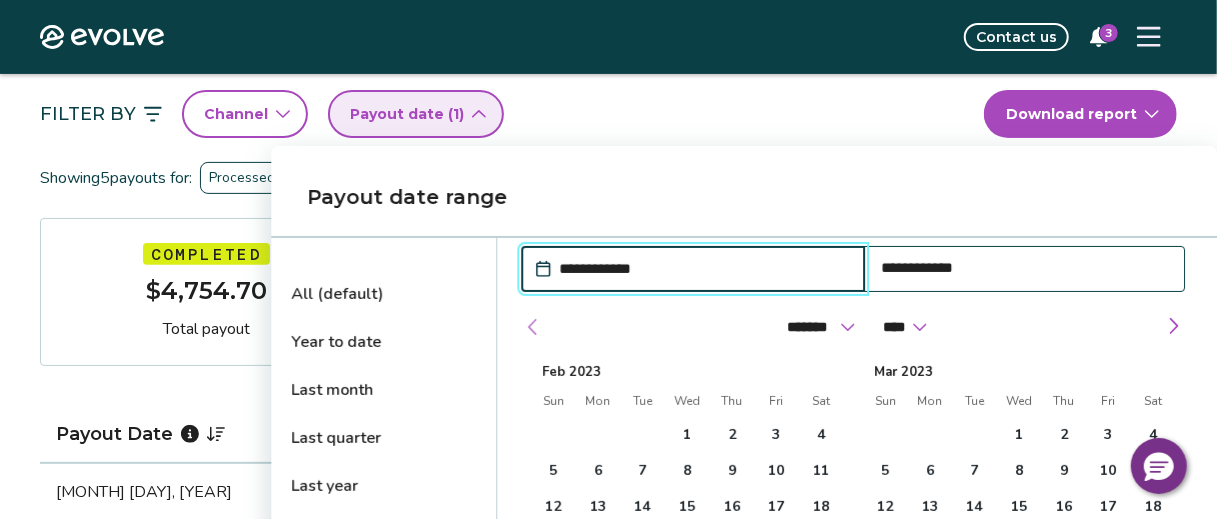 click at bounding box center (533, 327) 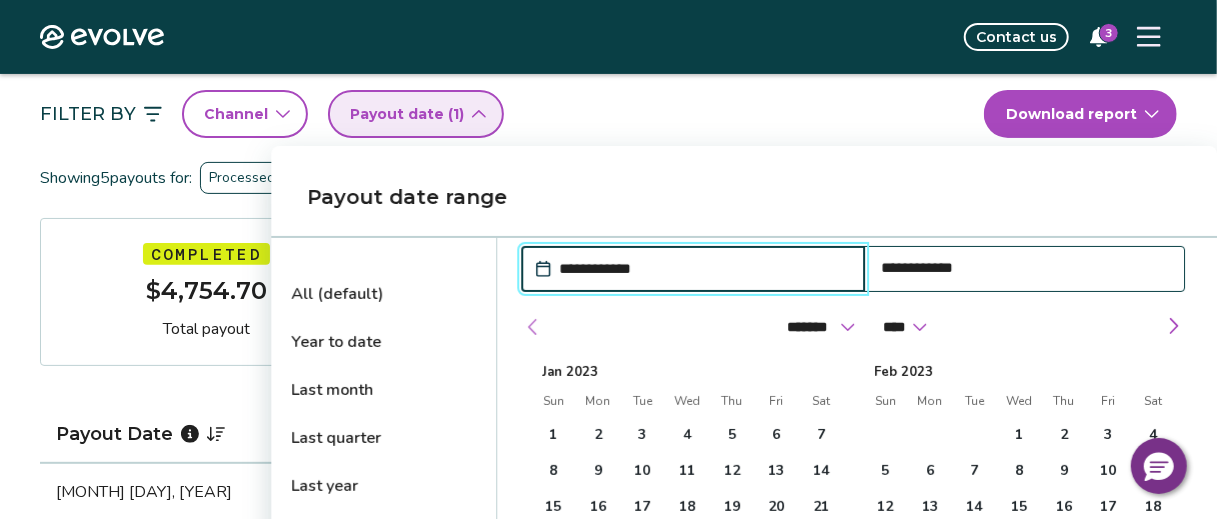 click at bounding box center [533, 327] 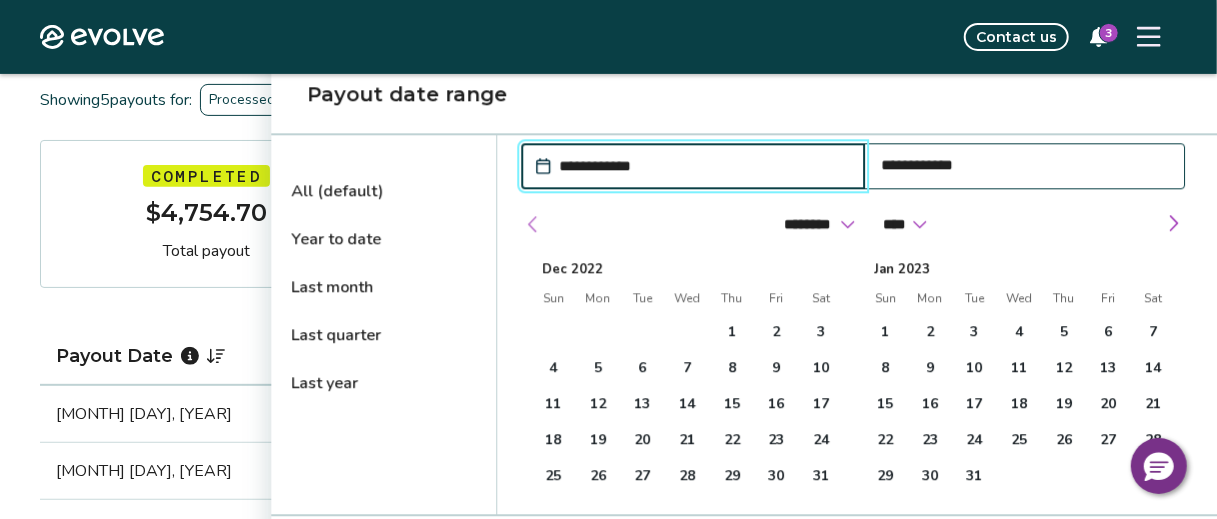 scroll, scrollTop: 400, scrollLeft: 0, axis: vertical 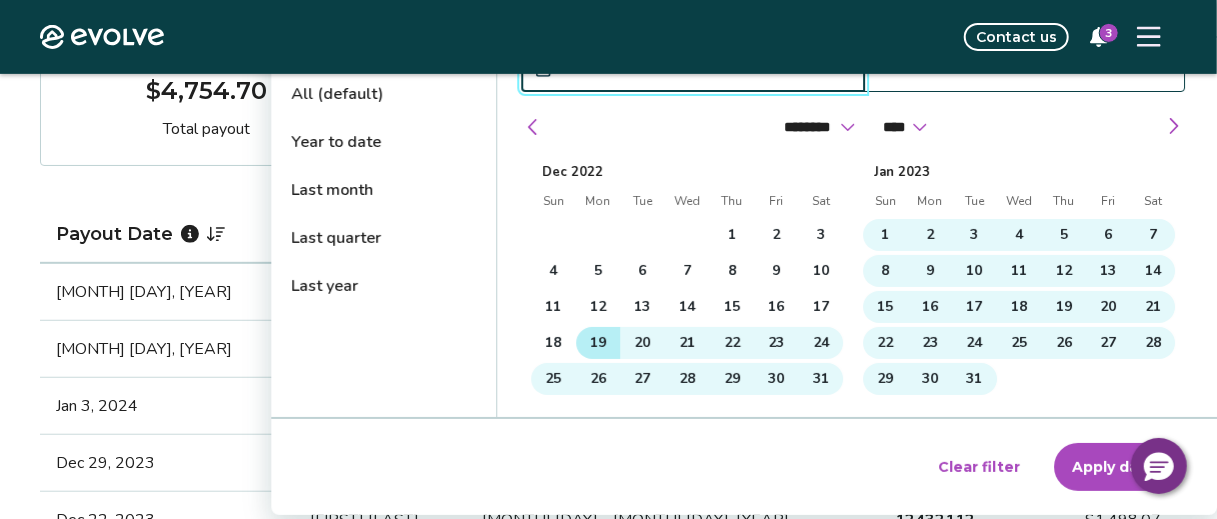 click on "19" at bounding box center [598, 343] 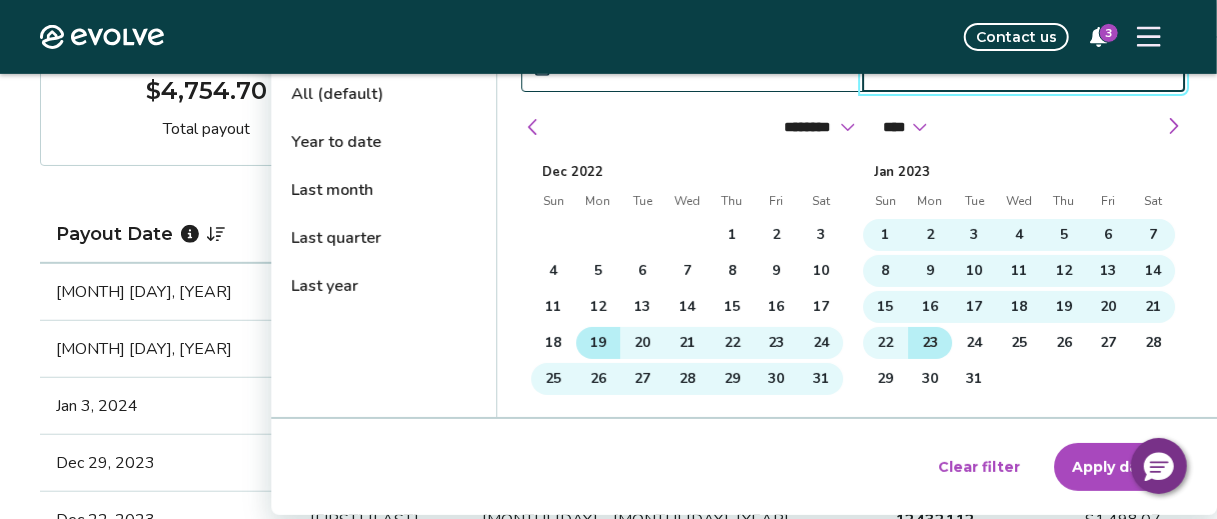 click on "23" at bounding box center (930, 343) 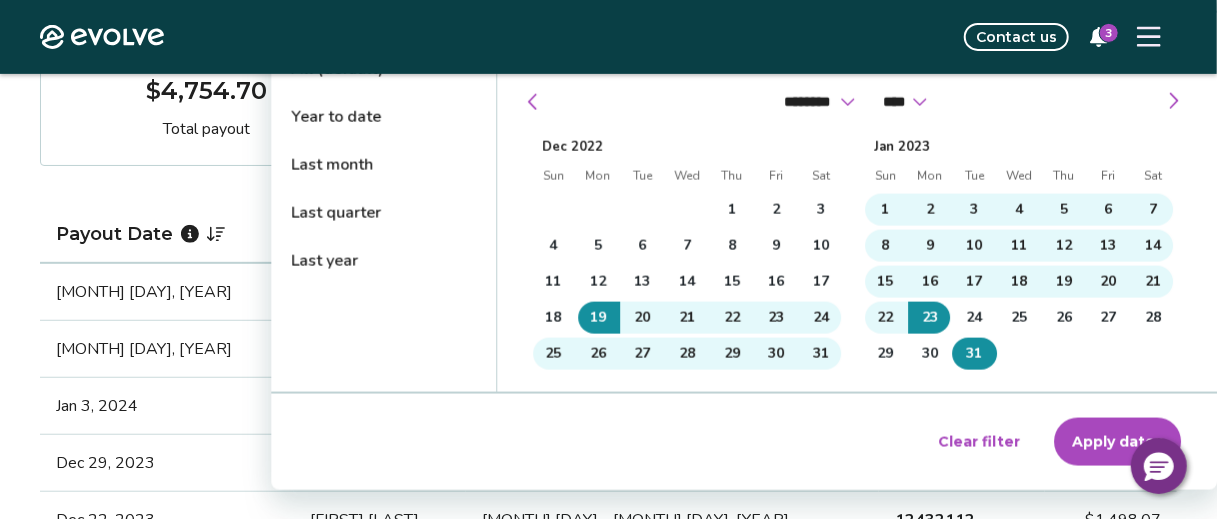 scroll, scrollTop: 500, scrollLeft: 0, axis: vertical 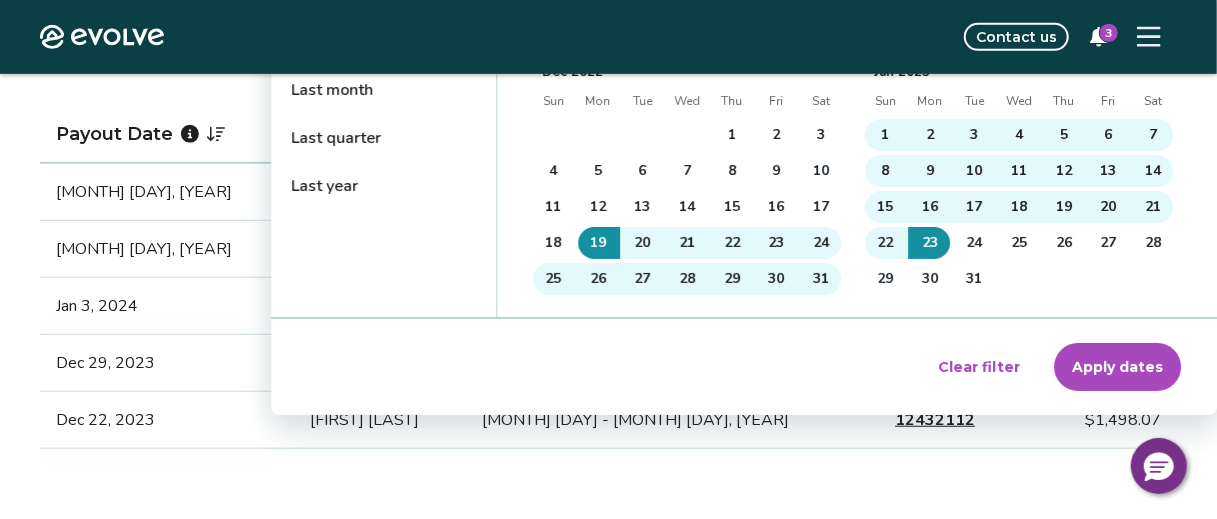 click on "Apply dates" at bounding box center [1117, 367] 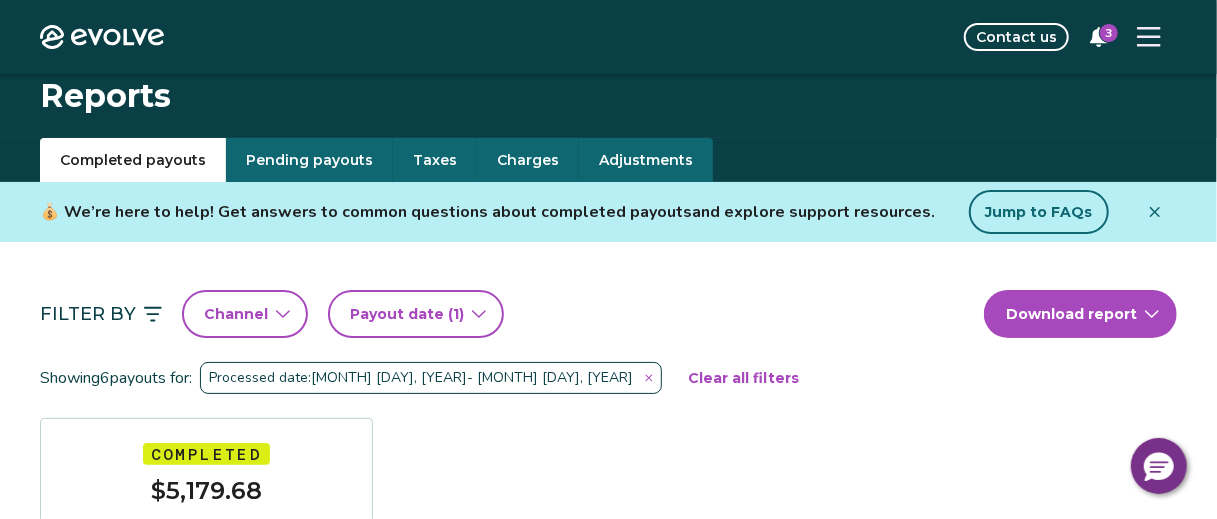 scroll, scrollTop: 0, scrollLeft: 0, axis: both 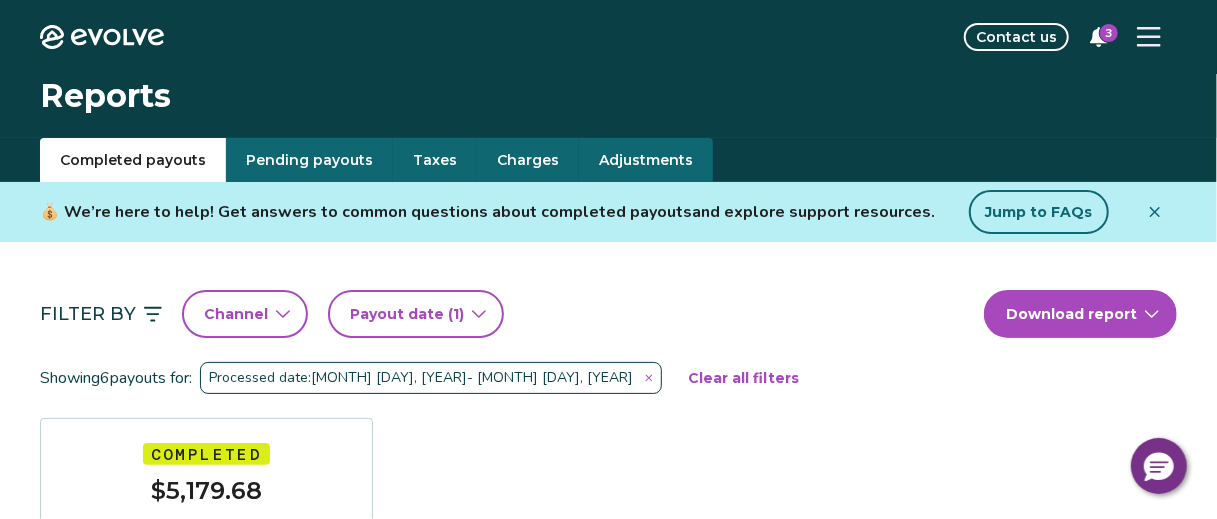 click on "Payout date (1)" at bounding box center (407, 314) 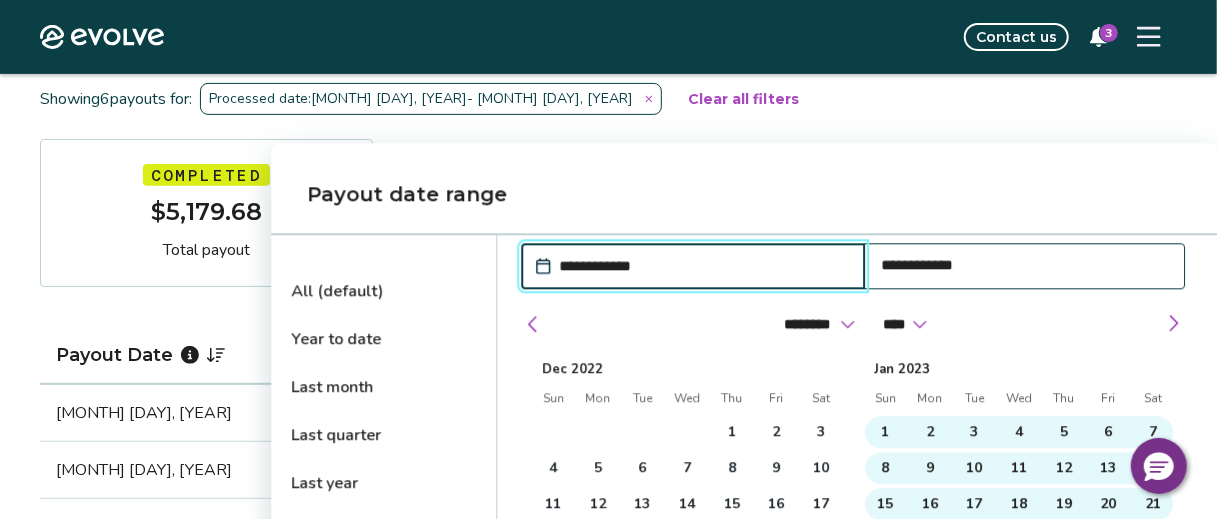 scroll, scrollTop: 200, scrollLeft: 0, axis: vertical 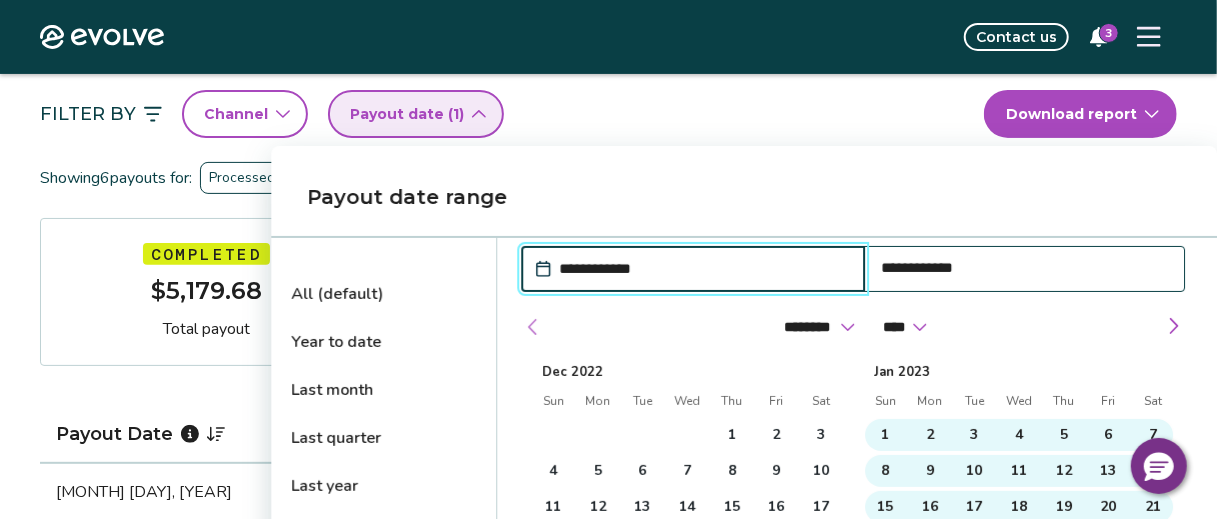 click at bounding box center [533, 327] 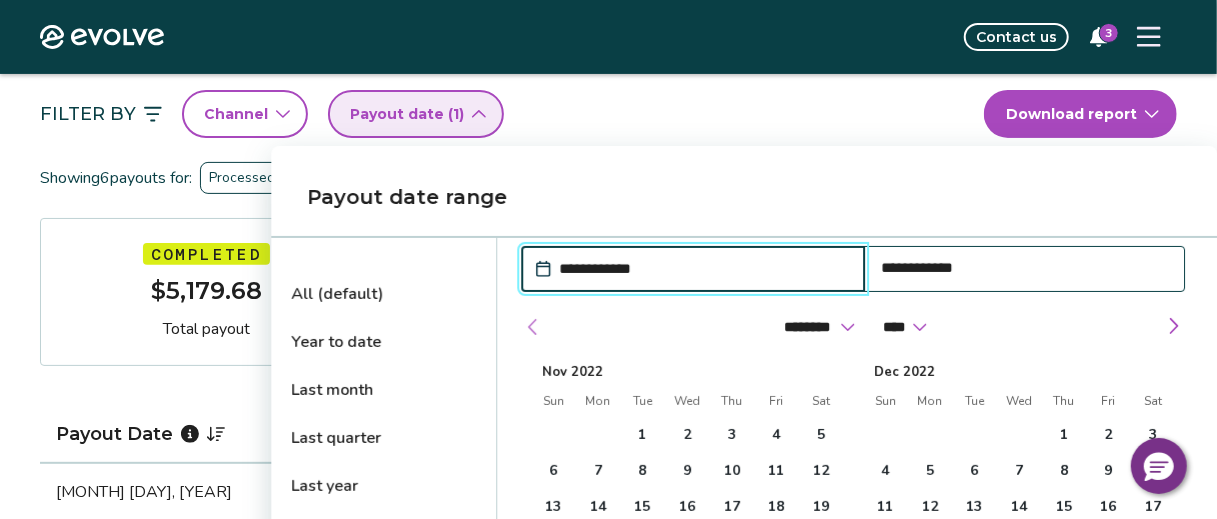 click at bounding box center (533, 327) 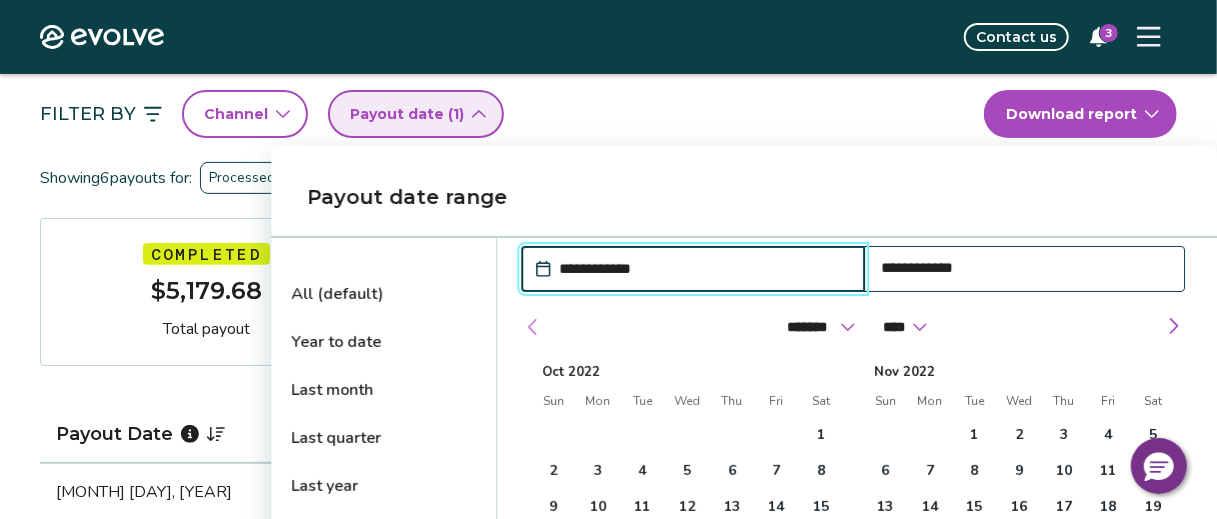 click at bounding box center [533, 327] 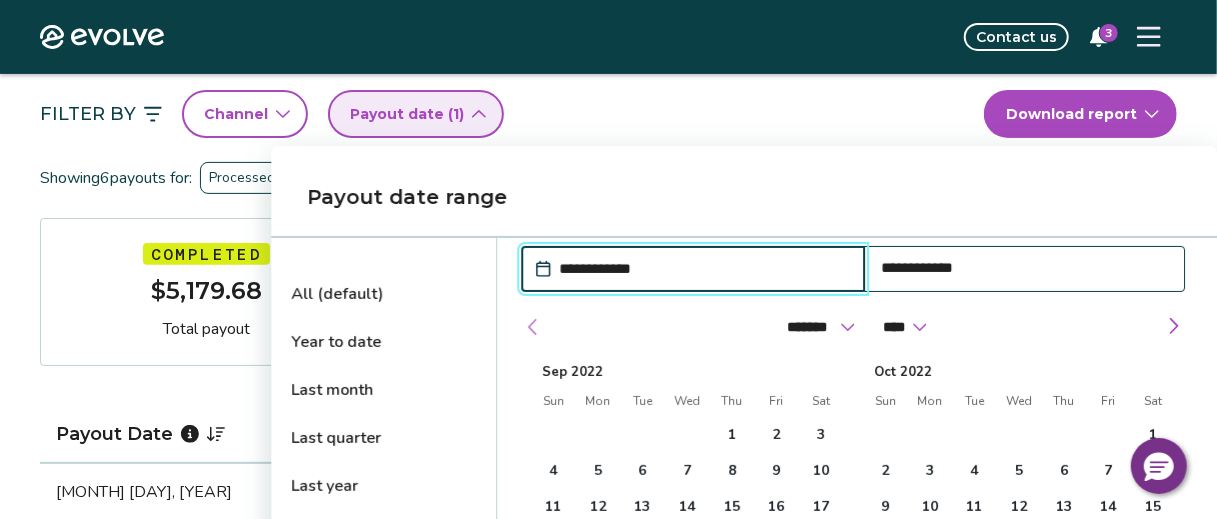 click at bounding box center (533, 327) 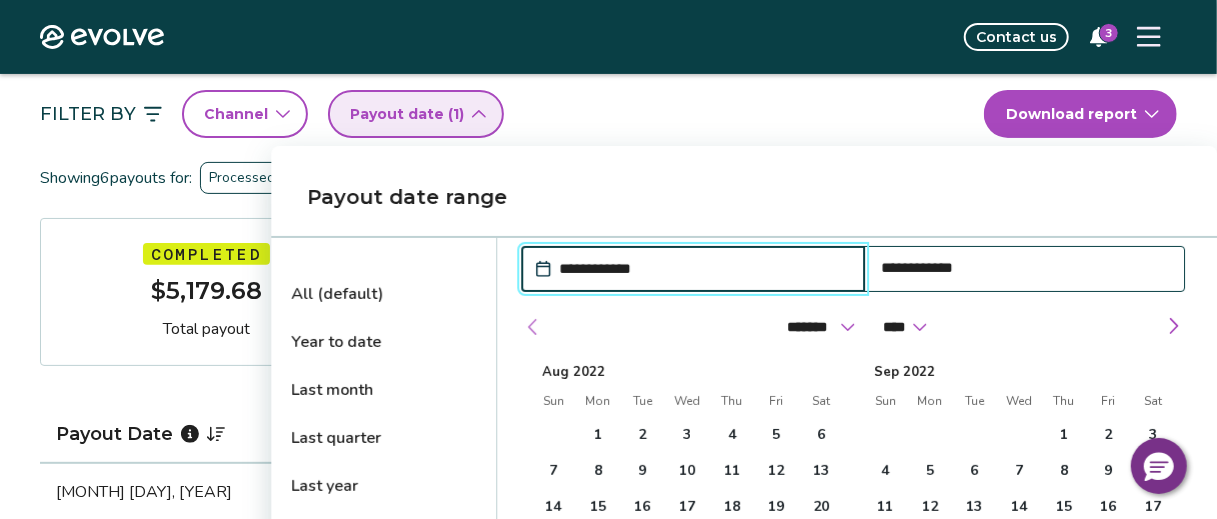 click at bounding box center [533, 327] 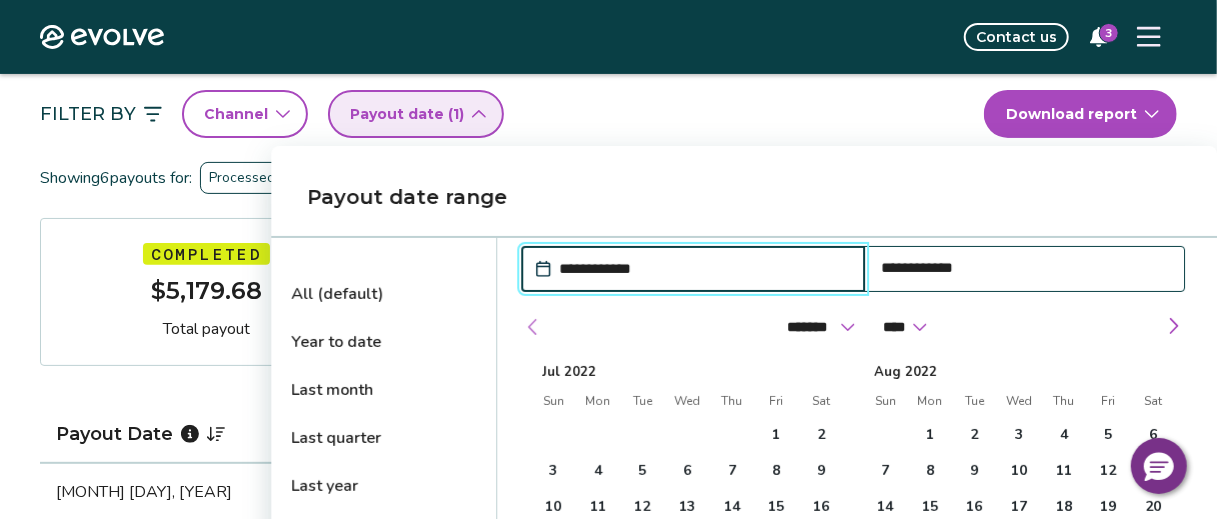 click at bounding box center (533, 327) 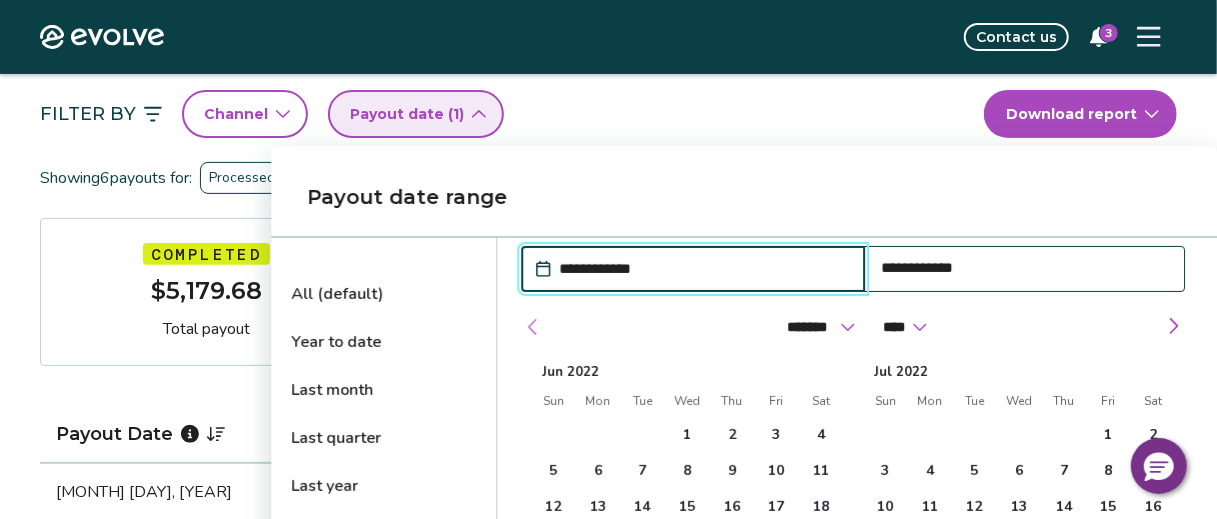 click at bounding box center (533, 327) 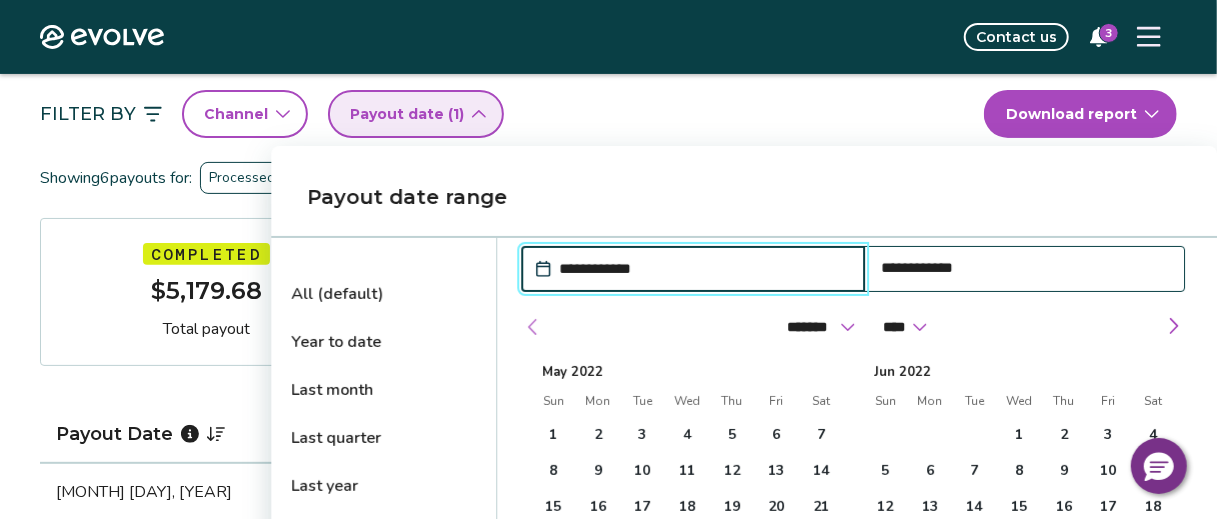click at bounding box center [533, 327] 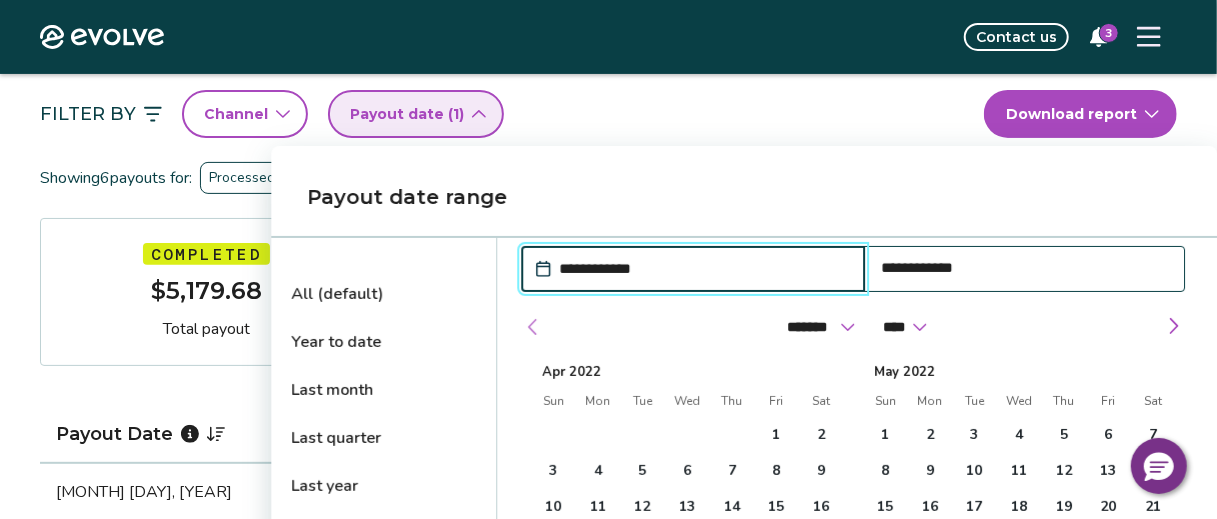 click at bounding box center [533, 327] 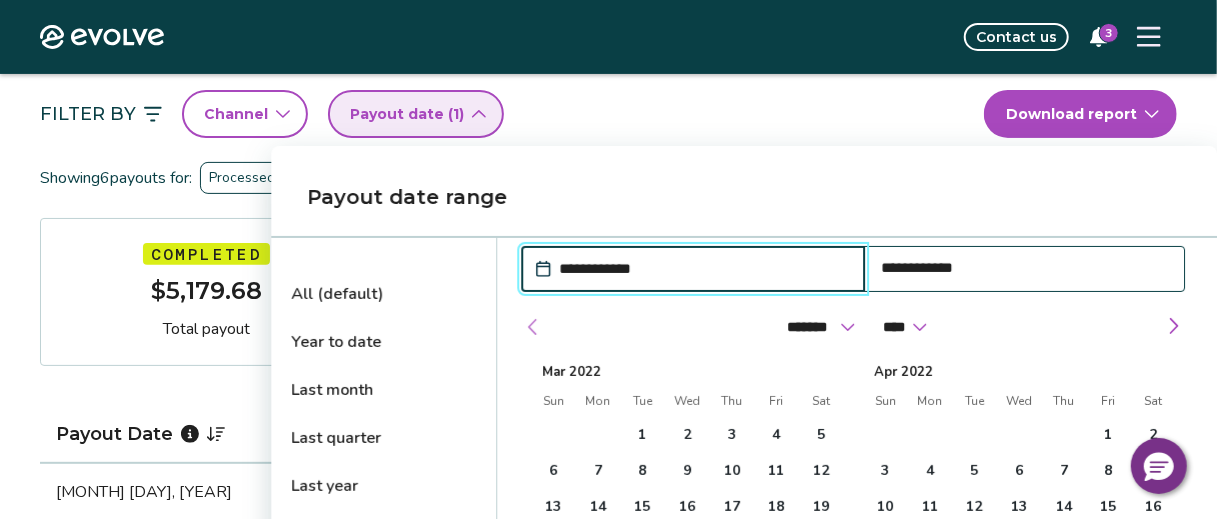 click at bounding box center (533, 327) 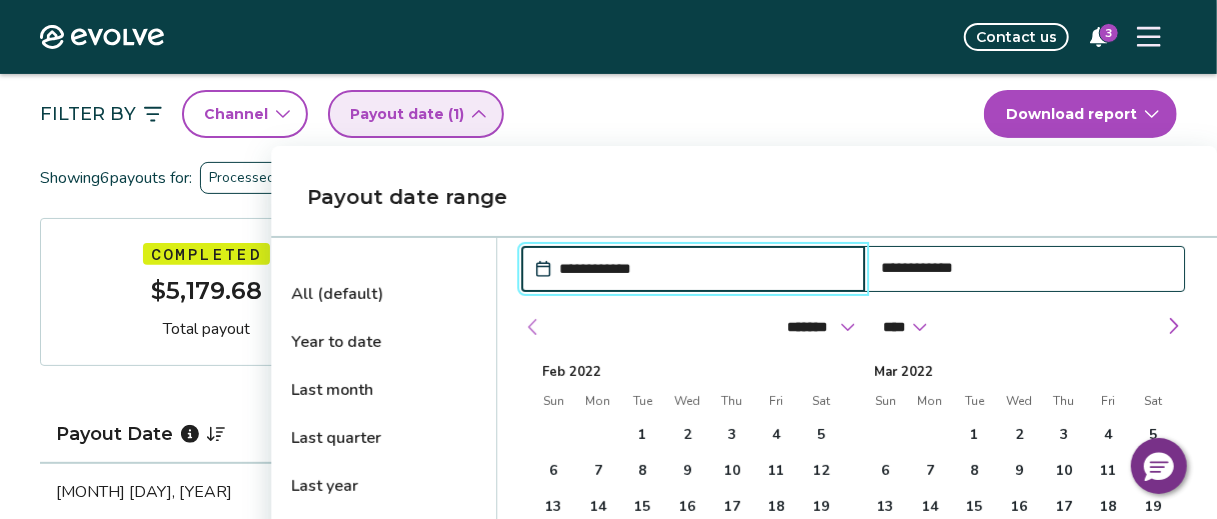 click at bounding box center [533, 327] 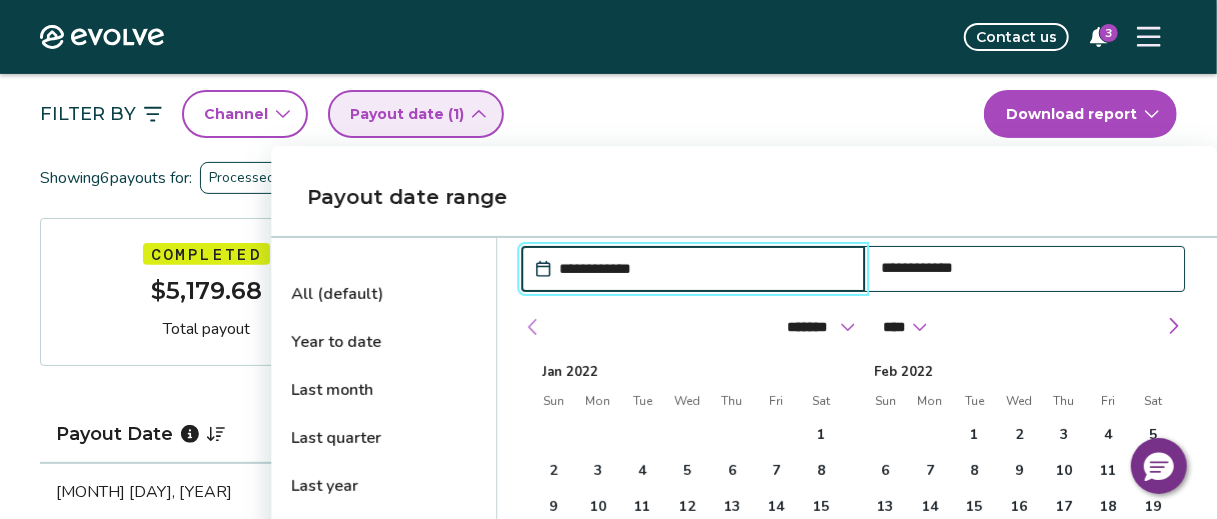 click at bounding box center [533, 327] 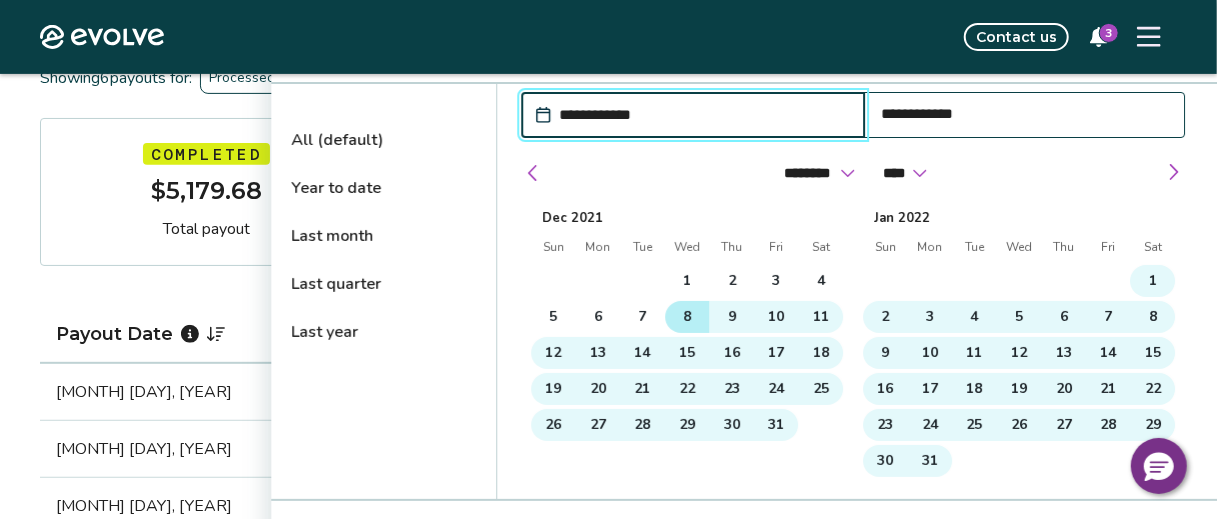 scroll, scrollTop: 400, scrollLeft: 0, axis: vertical 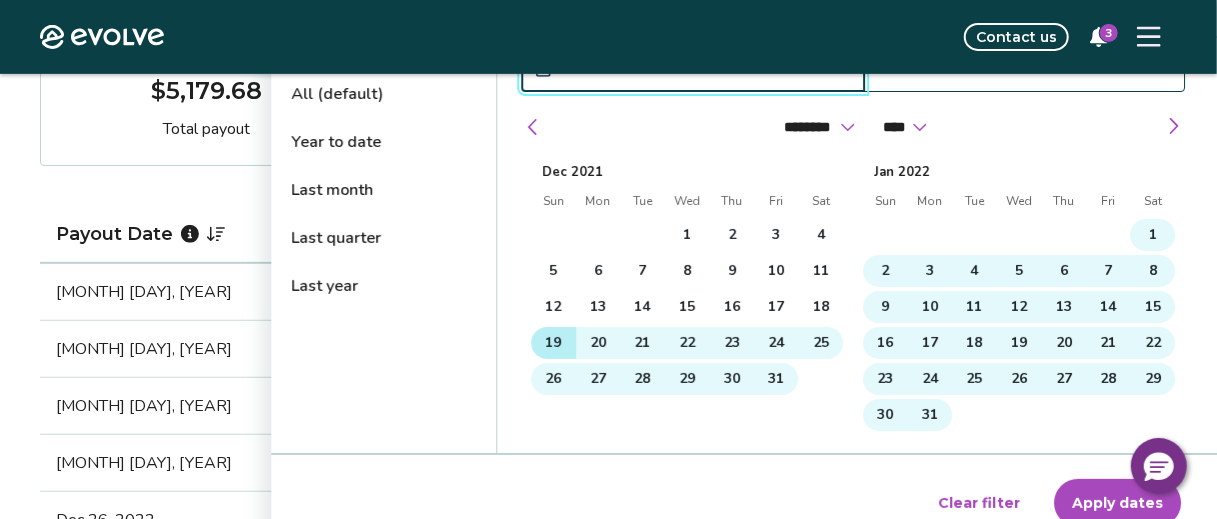click on "19" at bounding box center [554, 343] 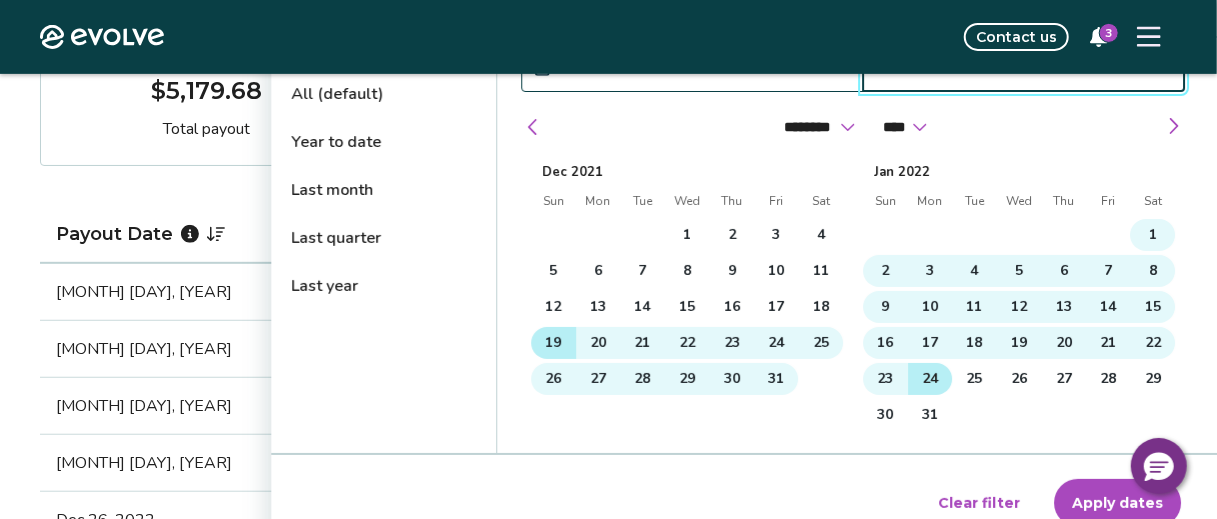 click on "24" at bounding box center [930, 379] 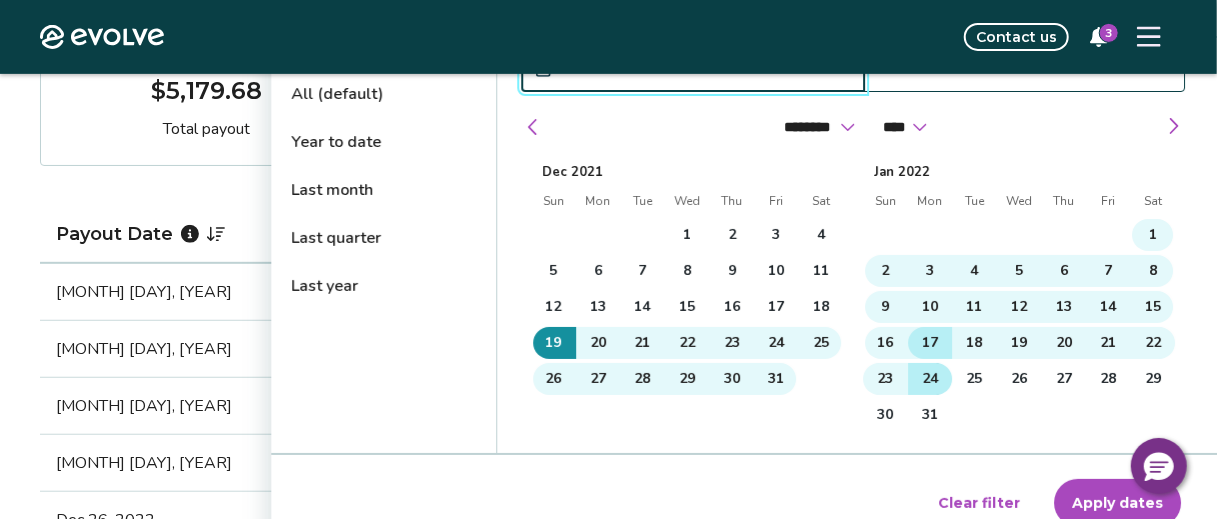 click on "17" at bounding box center [930, 343] 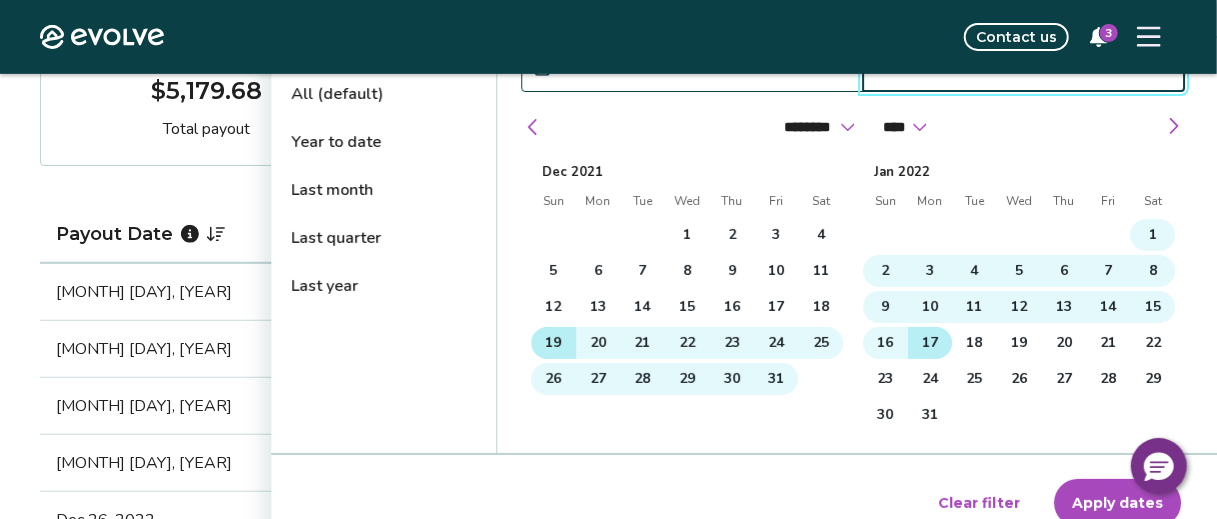 click on "19" at bounding box center [554, 343] 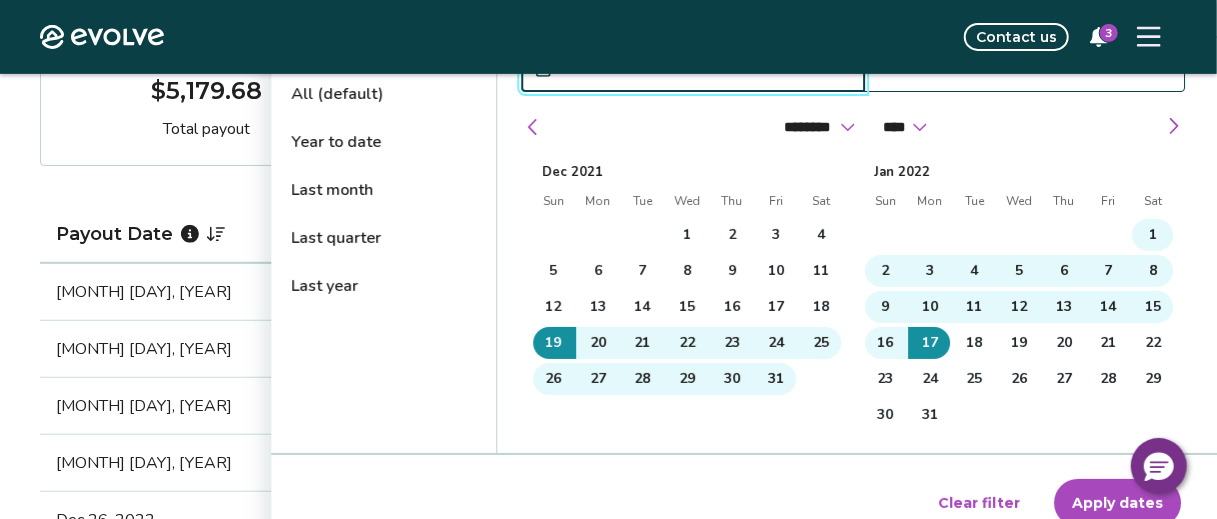 click on "Apply dates" at bounding box center (1117, 503) 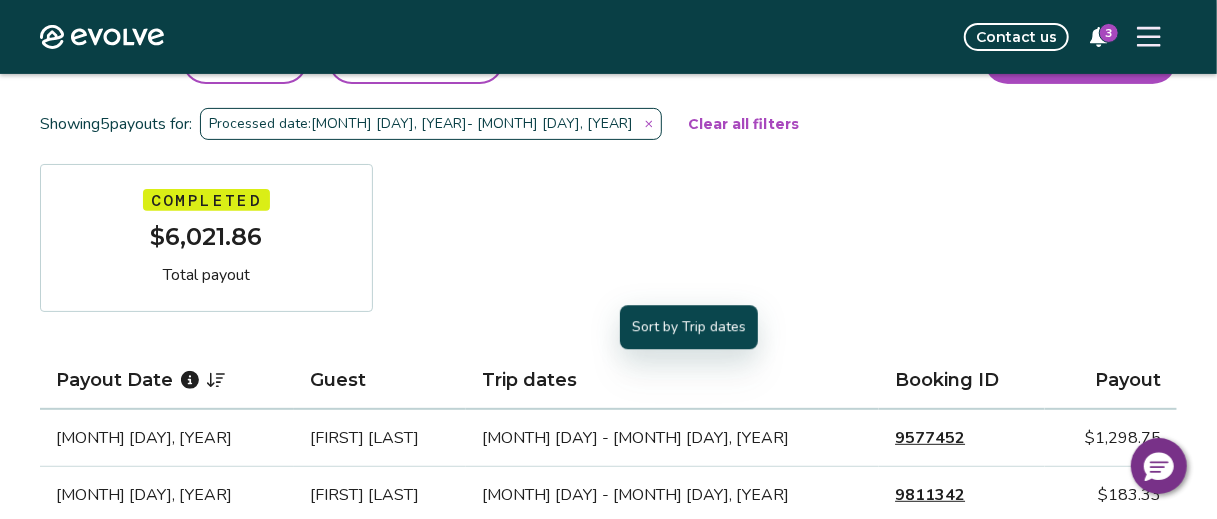 scroll, scrollTop: 54, scrollLeft: 0, axis: vertical 